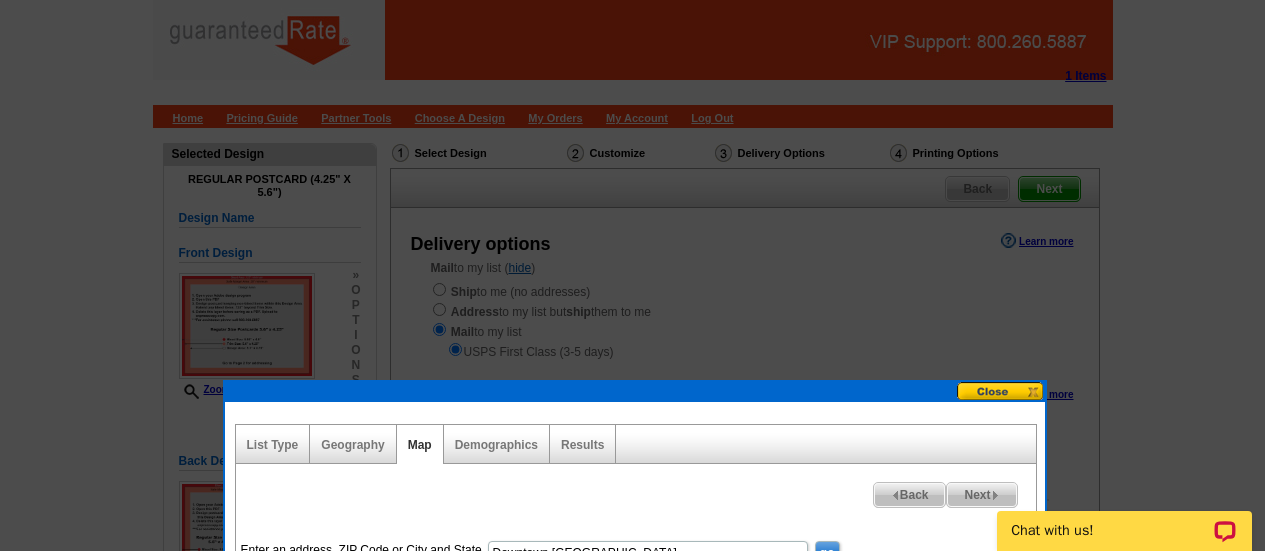 scroll, scrollTop: 600, scrollLeft: 0, axis: vertical 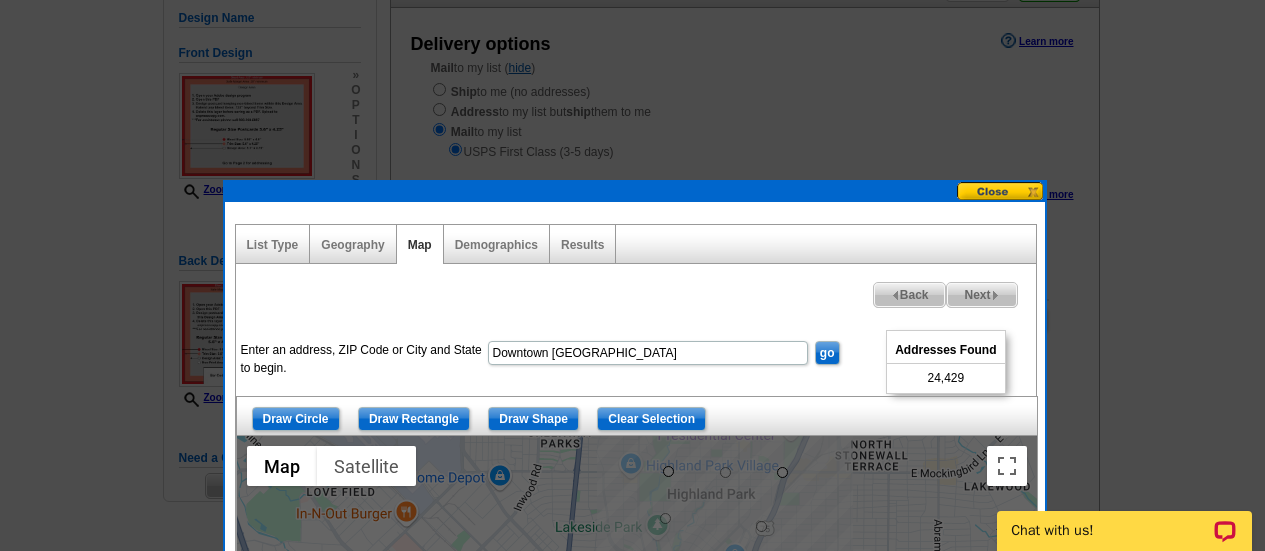click at bounding box center (1001, 191) 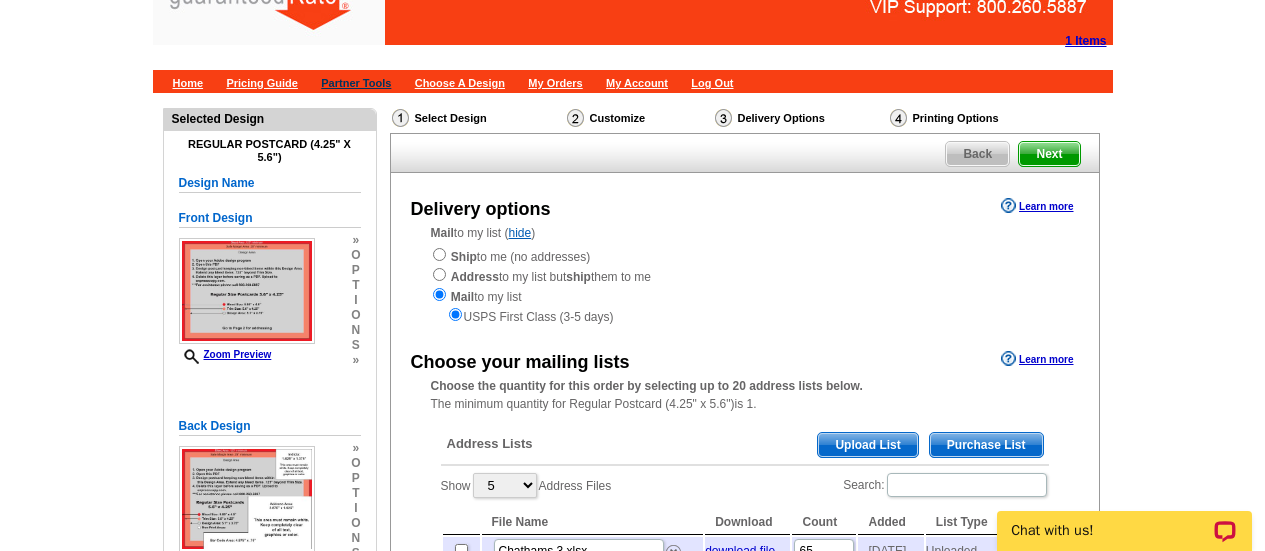 scroll, scrollTop: 0, scrollLeft: 0, axis: both 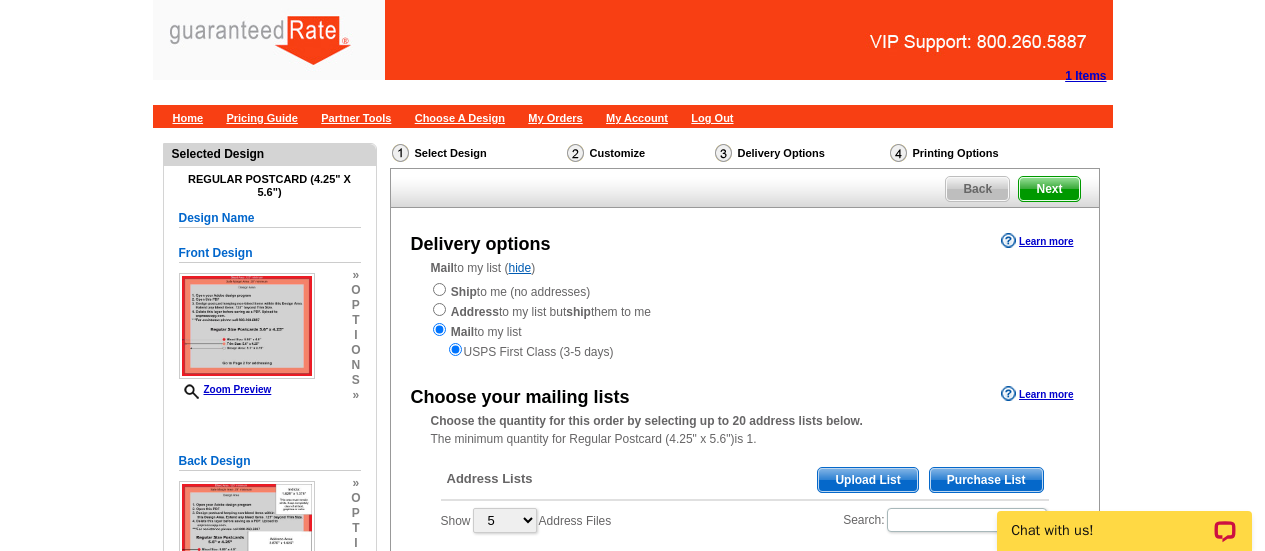 click at bounding box center [428, 46] 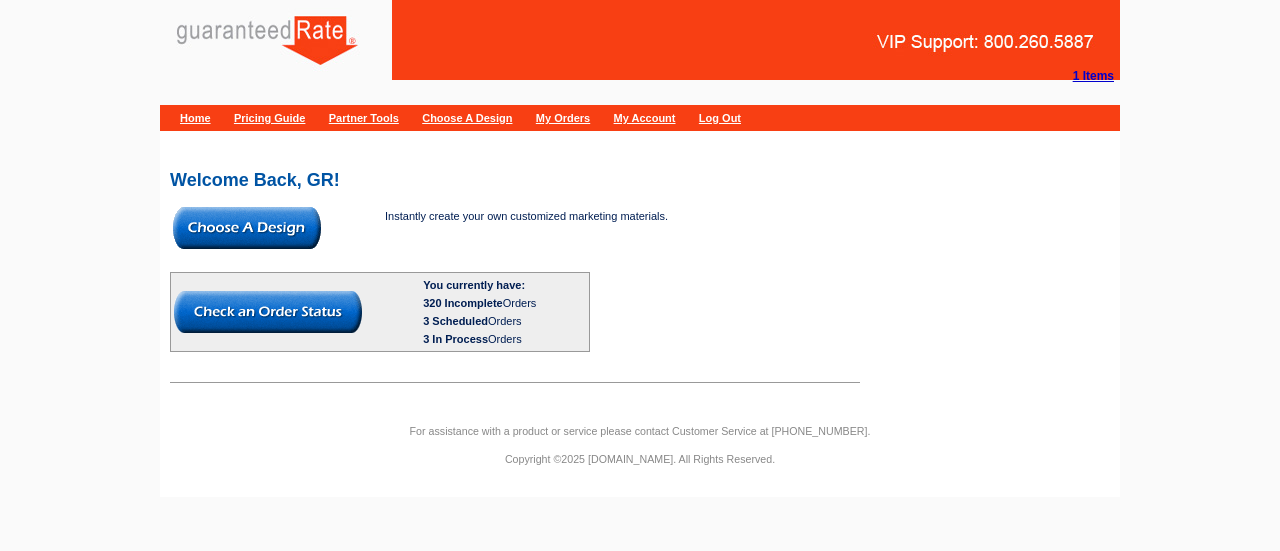 scroll, scrollTop: 0, scrollLeft: 0, axis: both 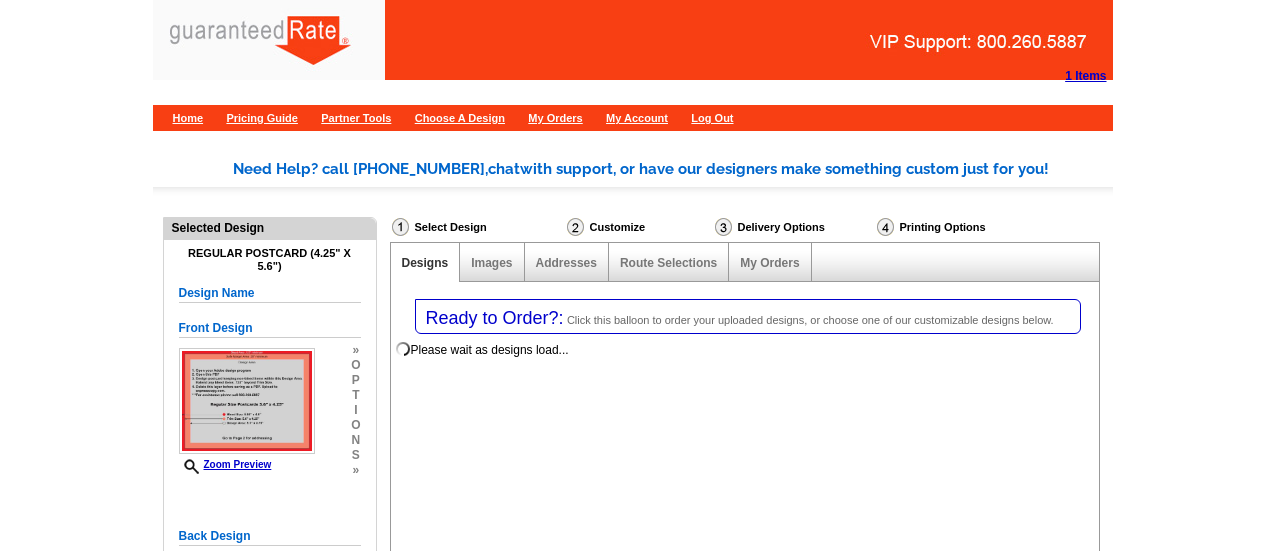 select on "1" 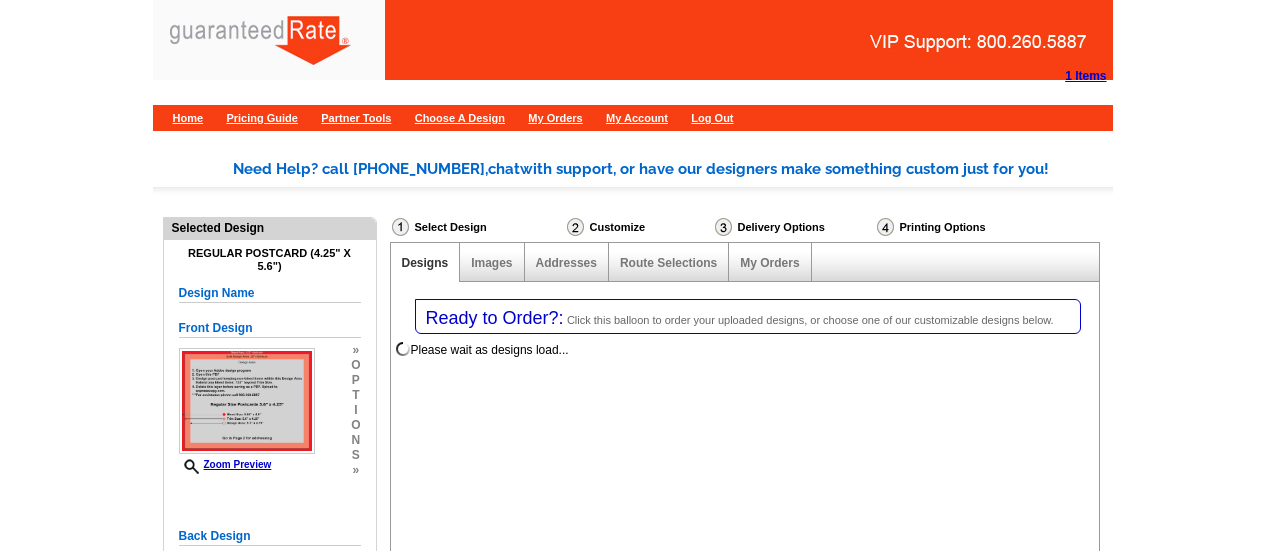 select on "1" 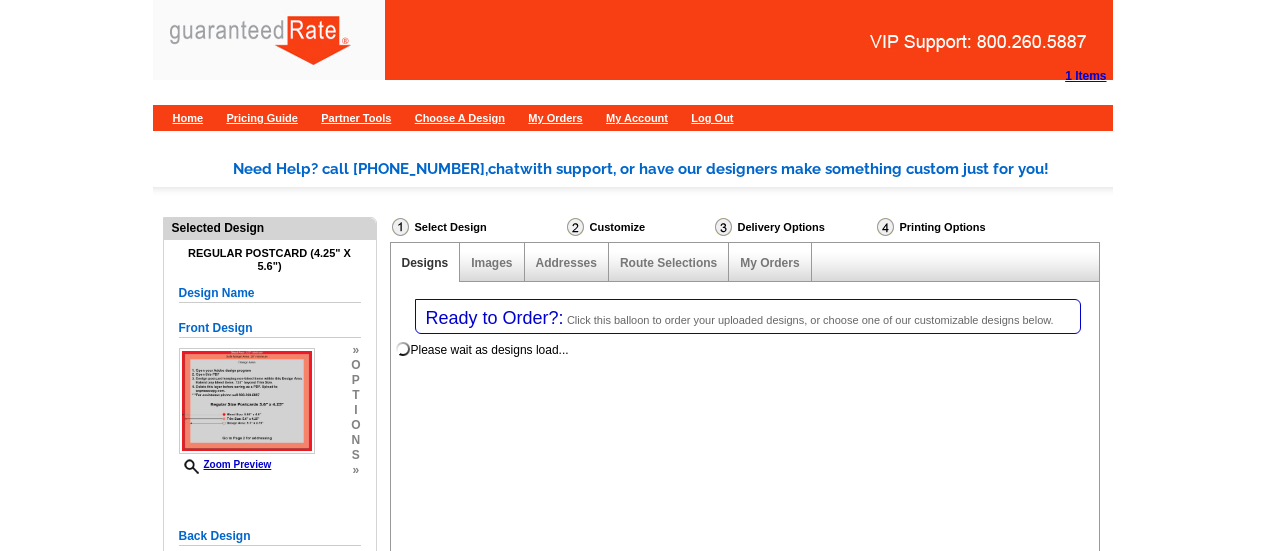 scroll, scrollTop: 0, scrollLeft: 0, axis: both 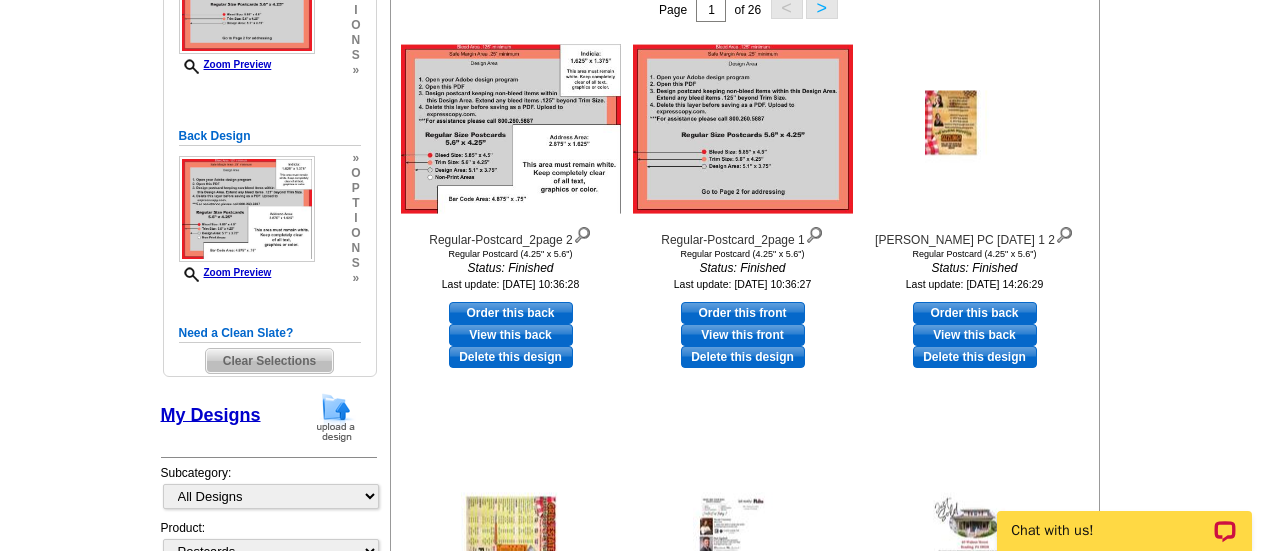 click on "Clear Selections" at bounding box center (269, 361) 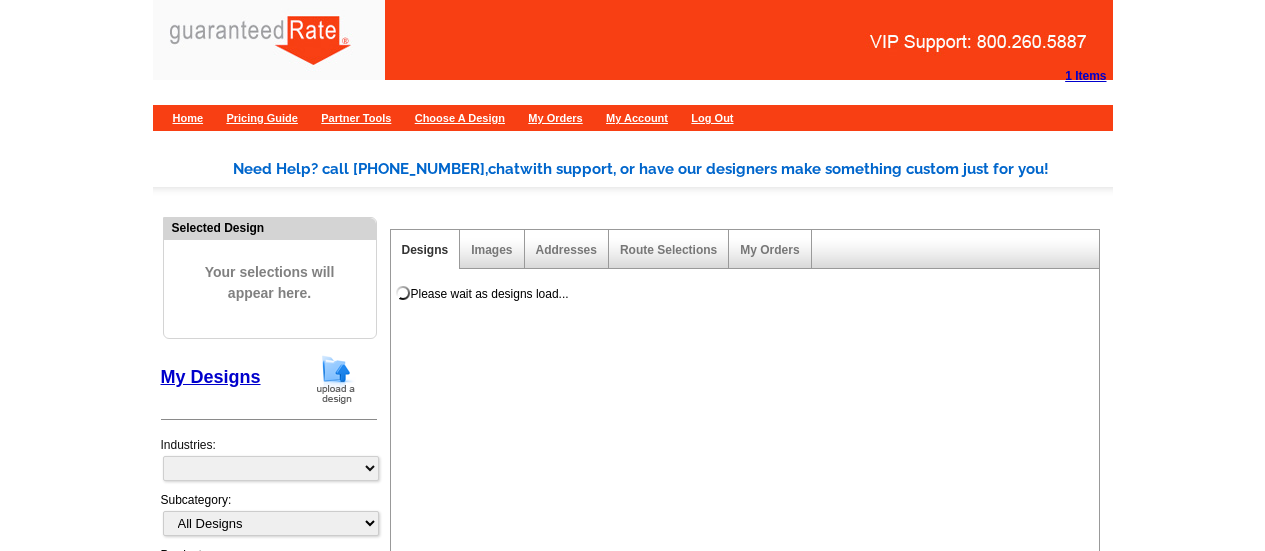scroll, scrollTop: 0, scrollLeft: 0, axis: both 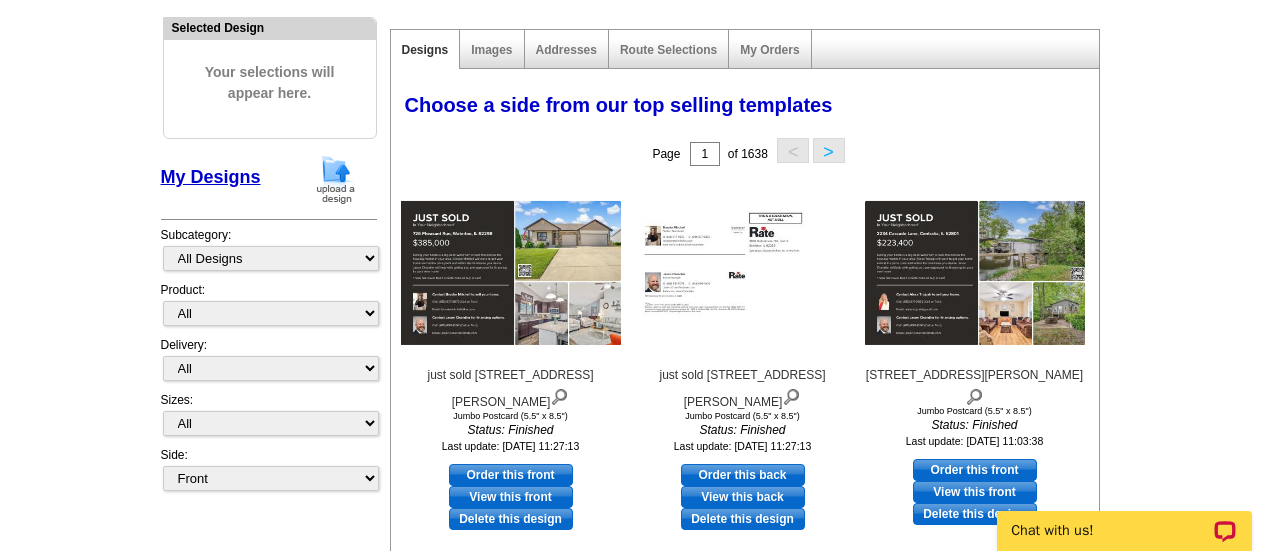 click at bounding box center (336, 179) 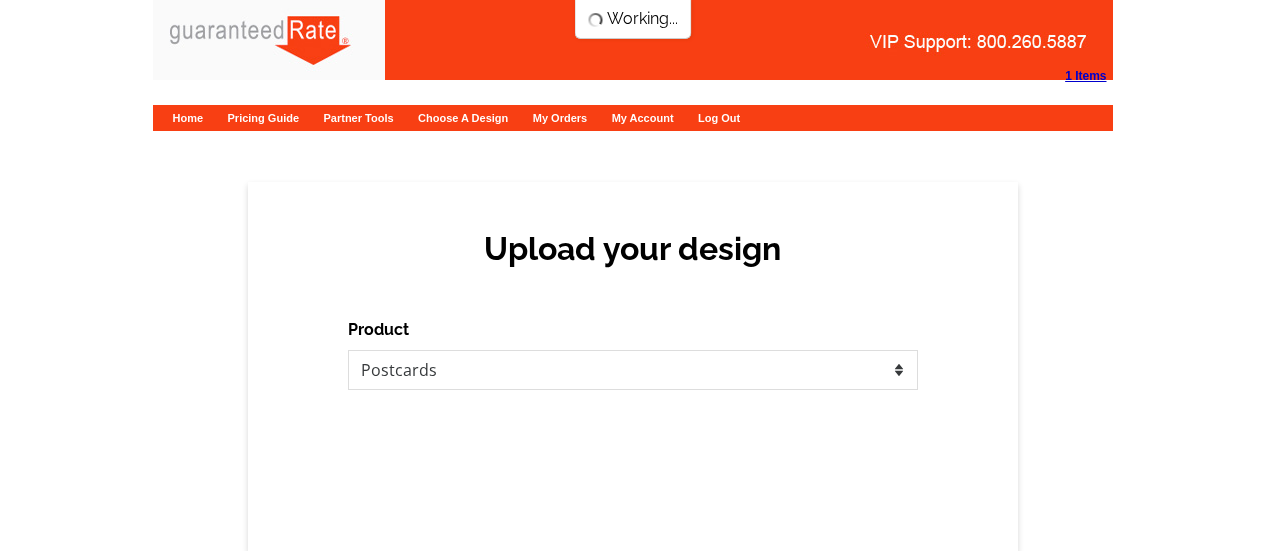 scroll, scrollTop: 0, scrollLeft: 0, axis: both 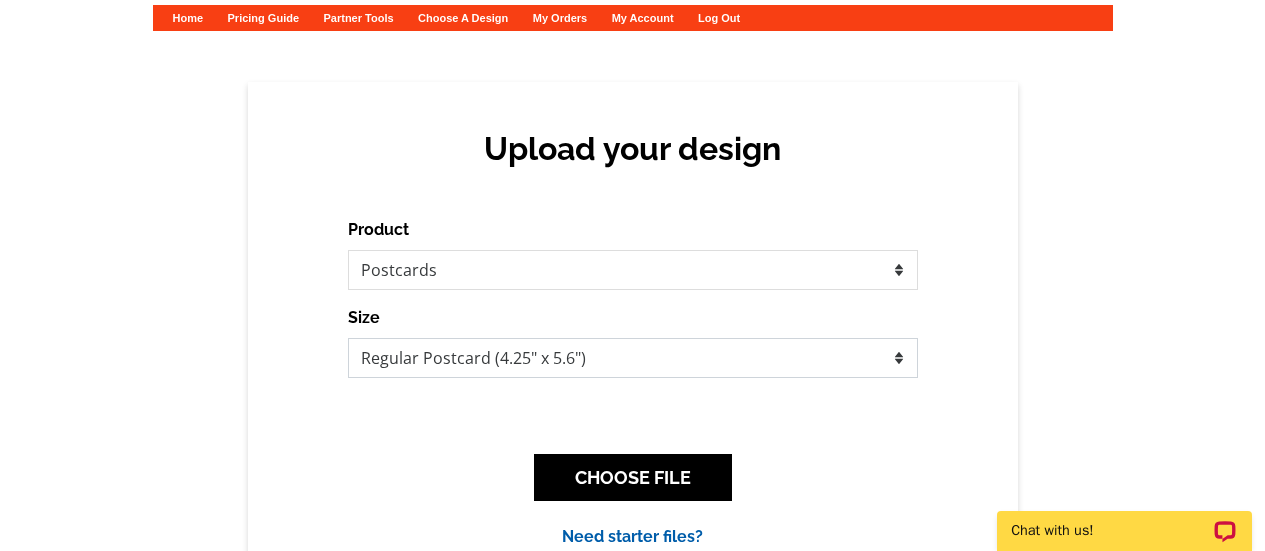 click on "Jumbo Postcard (5.5" x 8.5") Regular Postcard (4.25" x 5.6") Panoramic Postcard (5.75" x 11.25") Giant Postcard (8.5" x 11") EDDM Postcard (6.125" x 8.25")" at bounding box center (633, 358) 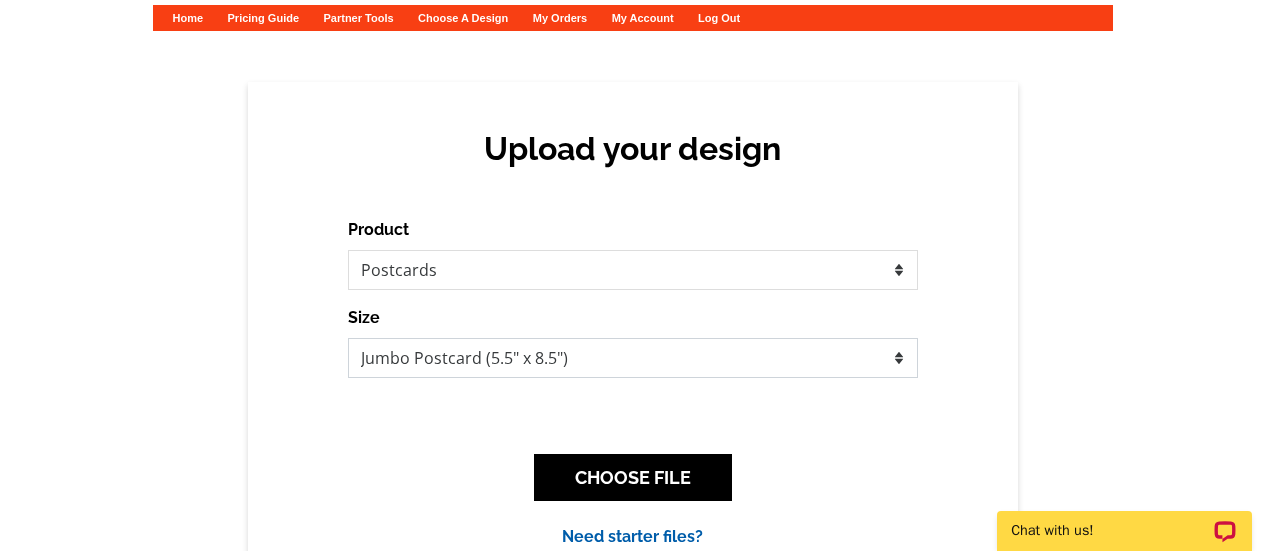 click on "Jumbo Postcard (5.5" x 8.5") Regular Postcard (4.25" x 5.6") Panoramic Postcard (5.75" x 11.25") Giant Postcard (8.5" x 11") EDDM Postcard (6.125" x 8.25")" at bounding box center (633, 358) 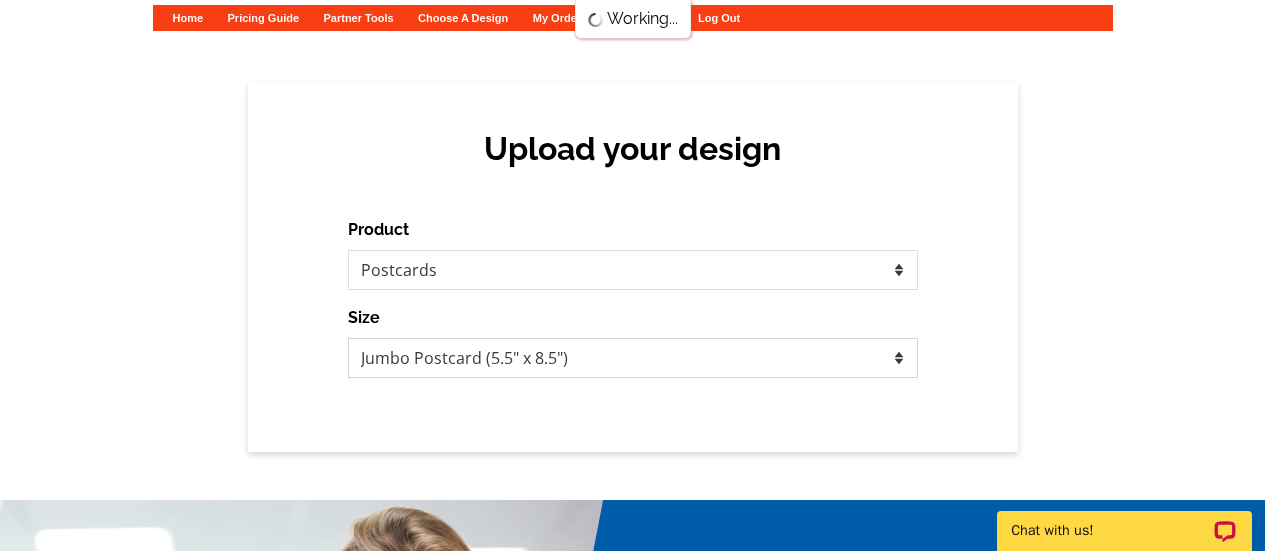 scroll, scrollTop: 0, scrollLeft: 0, axis: both 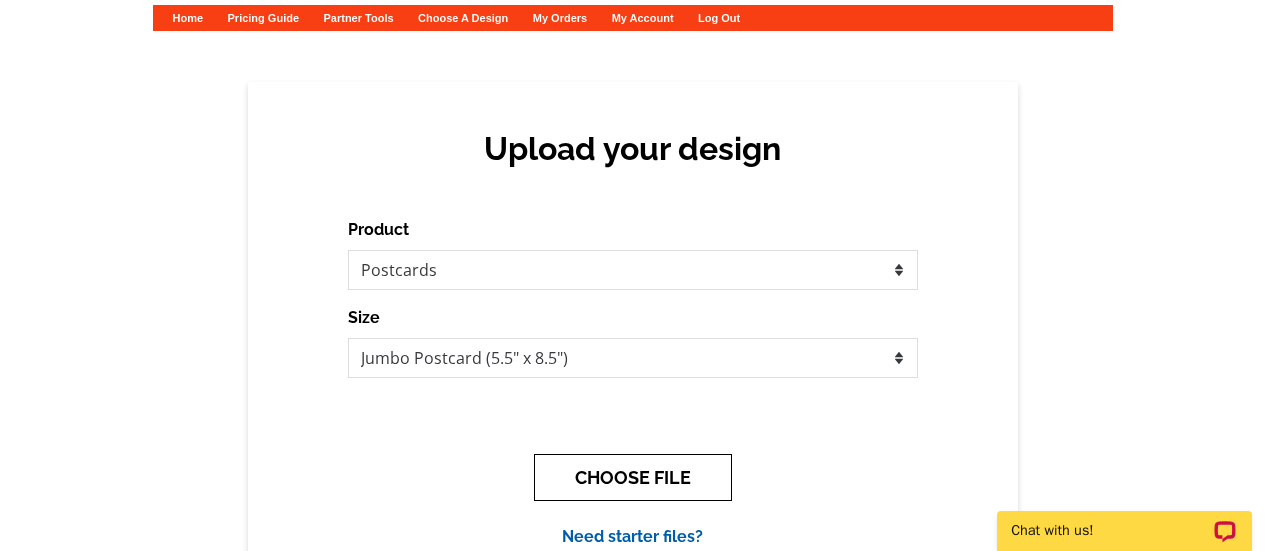 click on "CHOOSE FILE" at bounding box center (633, 477) 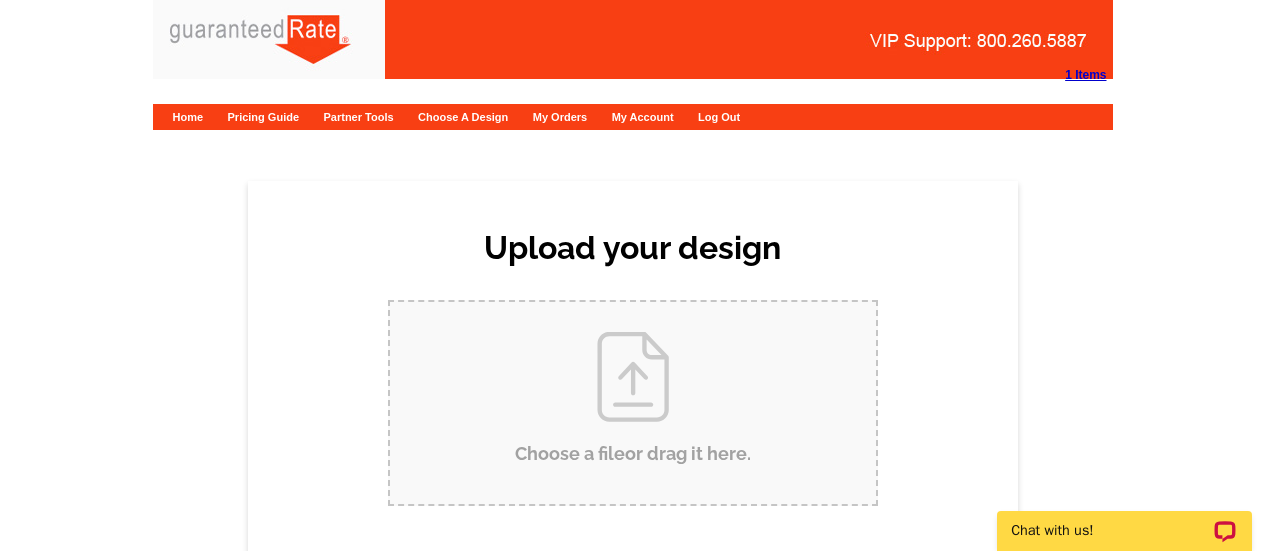 scroll, scrollTop: 0, scrollLeft: 0, axis: both 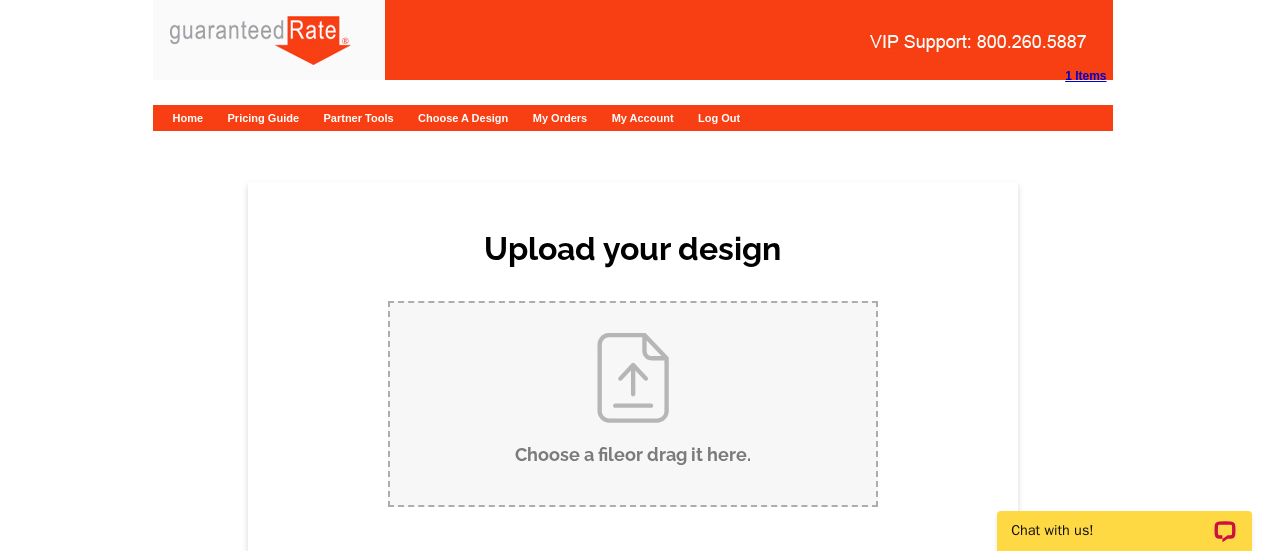 click on "Choose a file  or drag it here ." at bounding box center [633, 404] 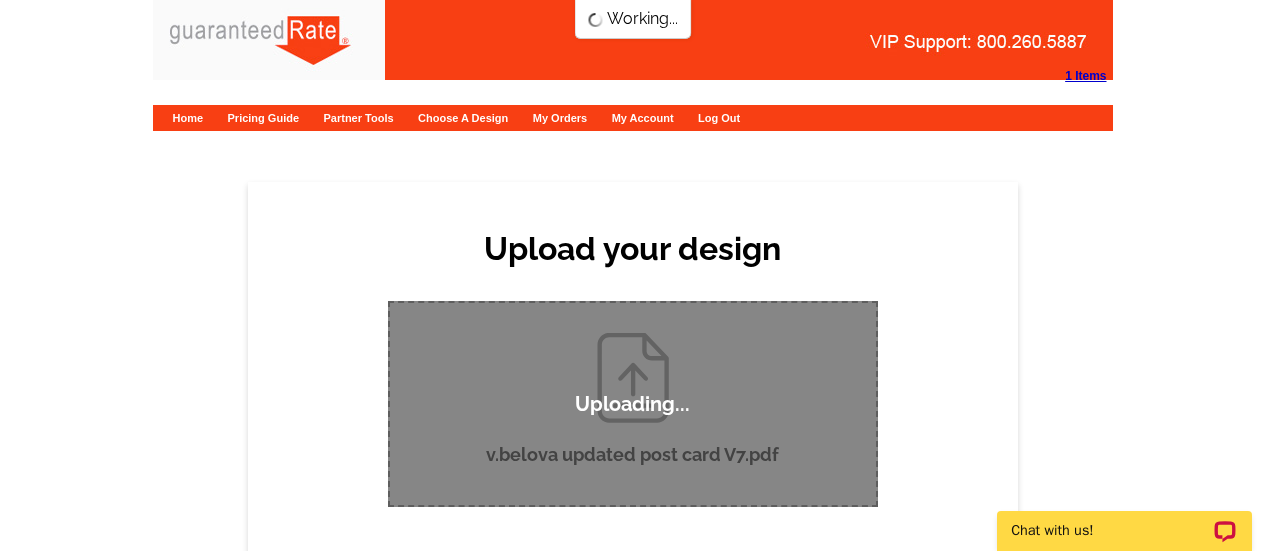 type 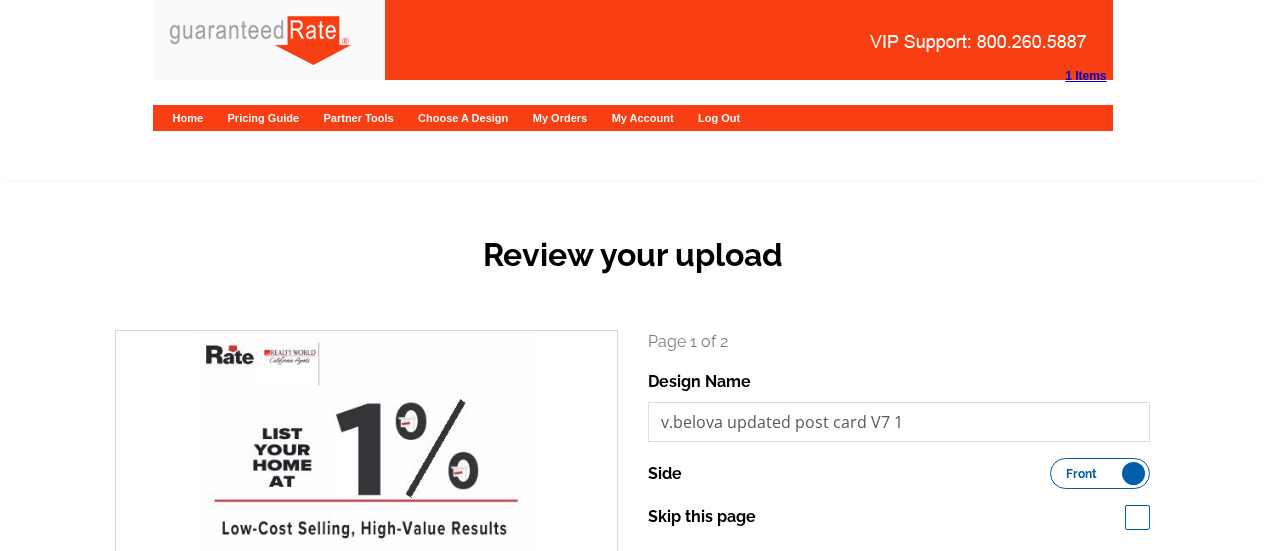 scroll, scrollTop: 0, scrollLeft: 0, axis: both 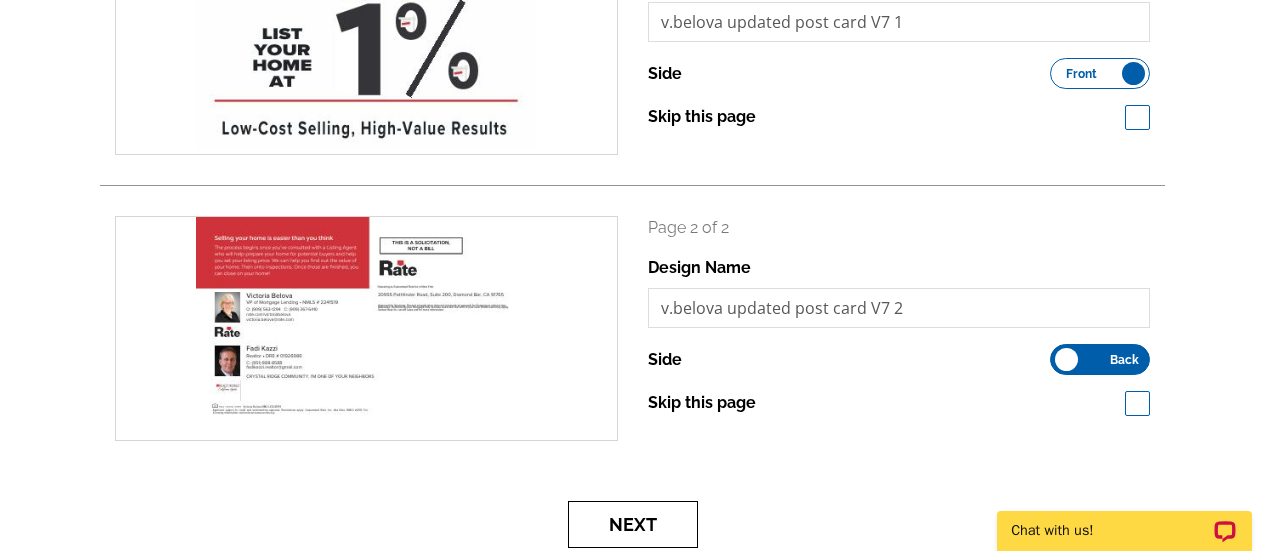 click on "Next" at bounding box center (633, 524) 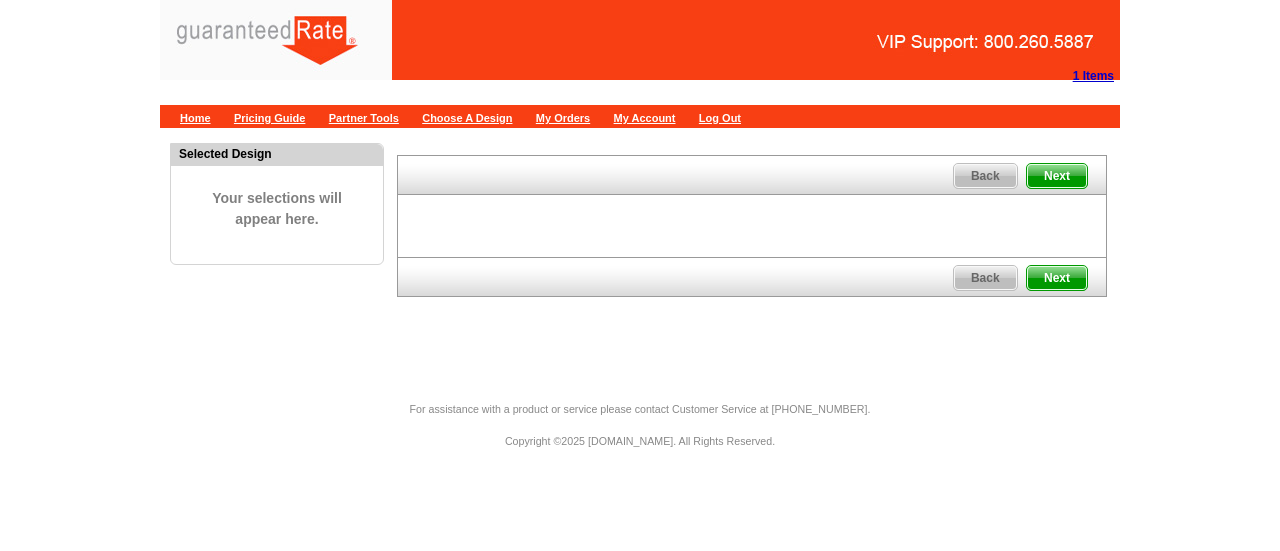 scroll, scrollTop: 0, scrollLeft: 0, axis: both 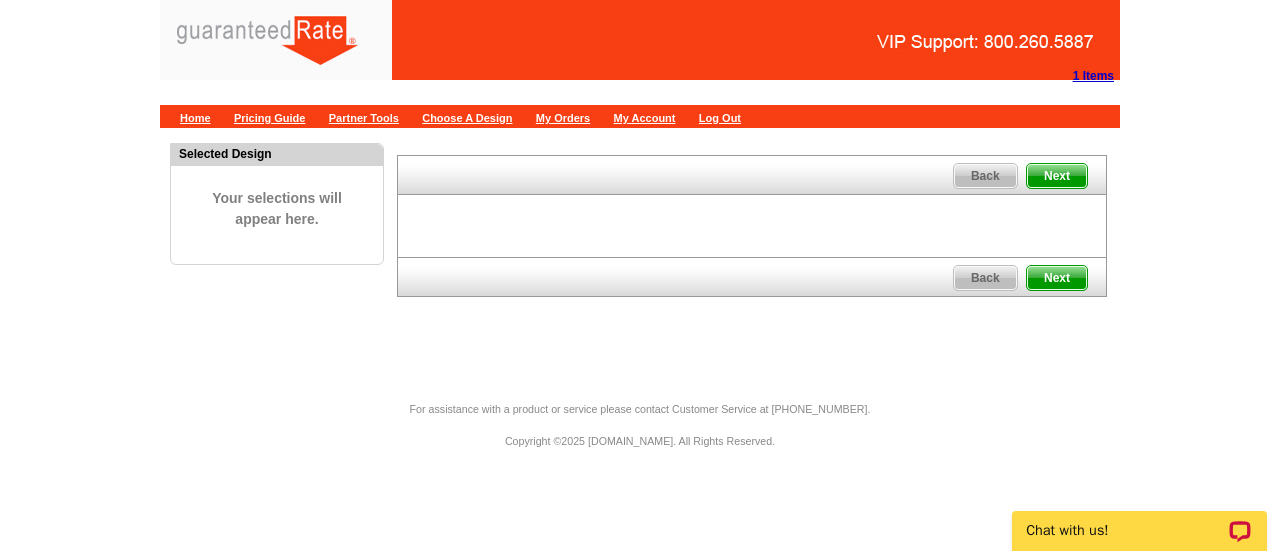 click at bounding box center [435, 46] 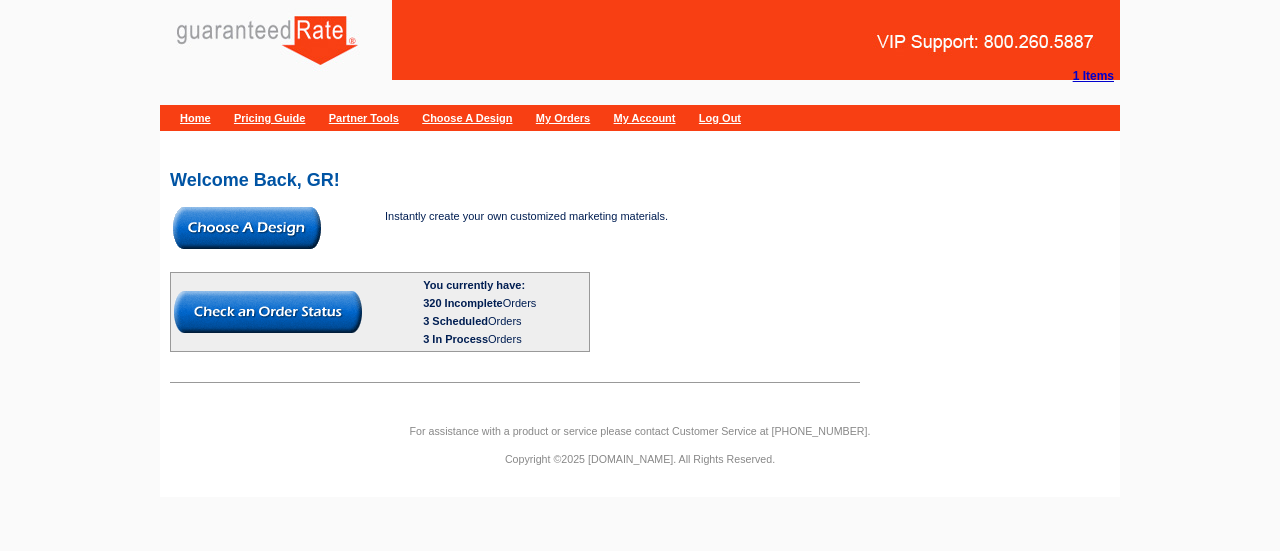 scroll, scrollTop: 0, scrollLeft: 0, axis: both 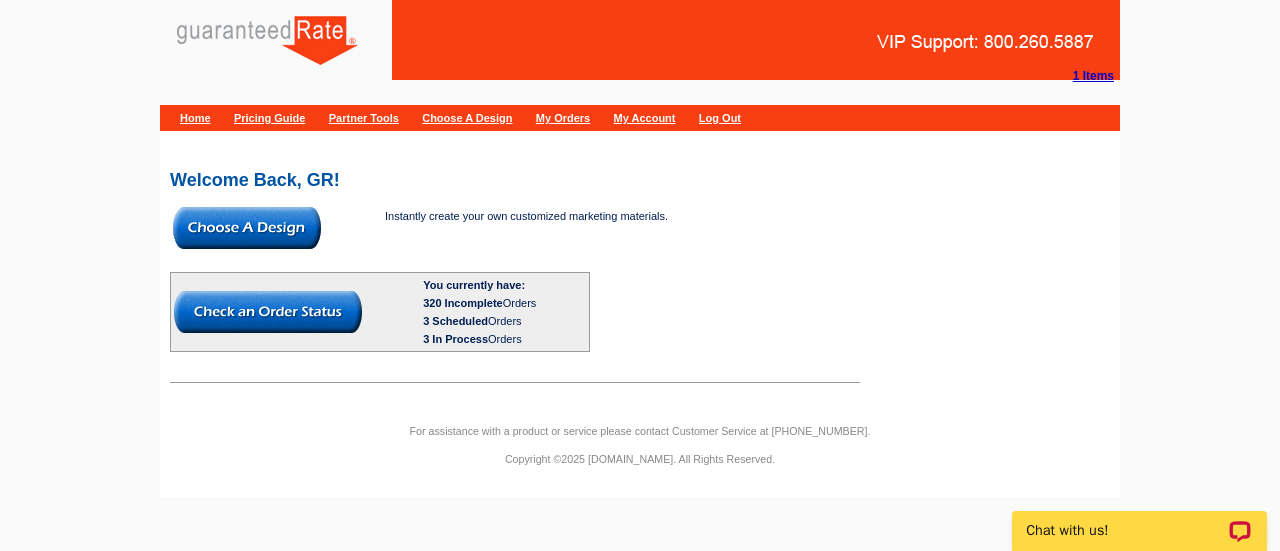click at bounding box center (247, 228) 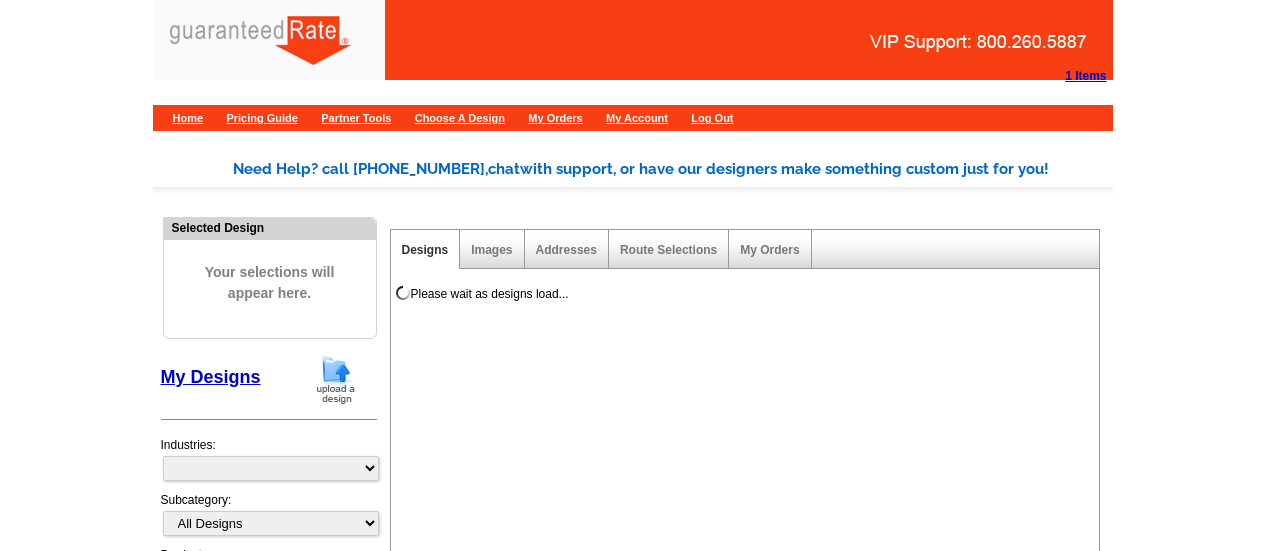 scroll, scrollTop: 0, scrollLeft: 0, axis: both 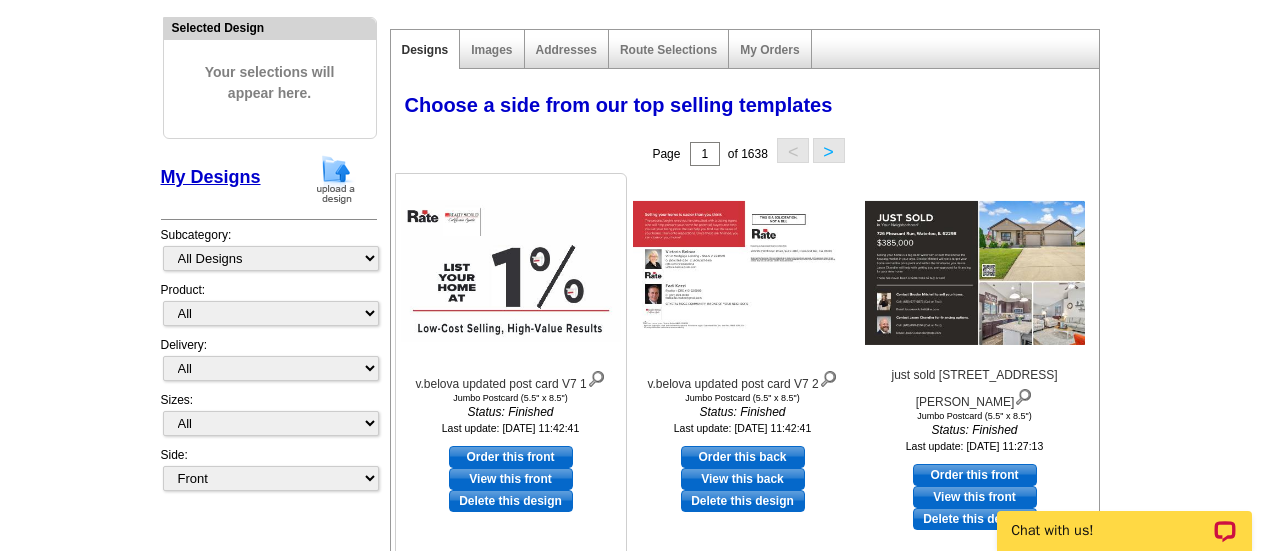 click on "Order this front" at bounding box center [511, 457] 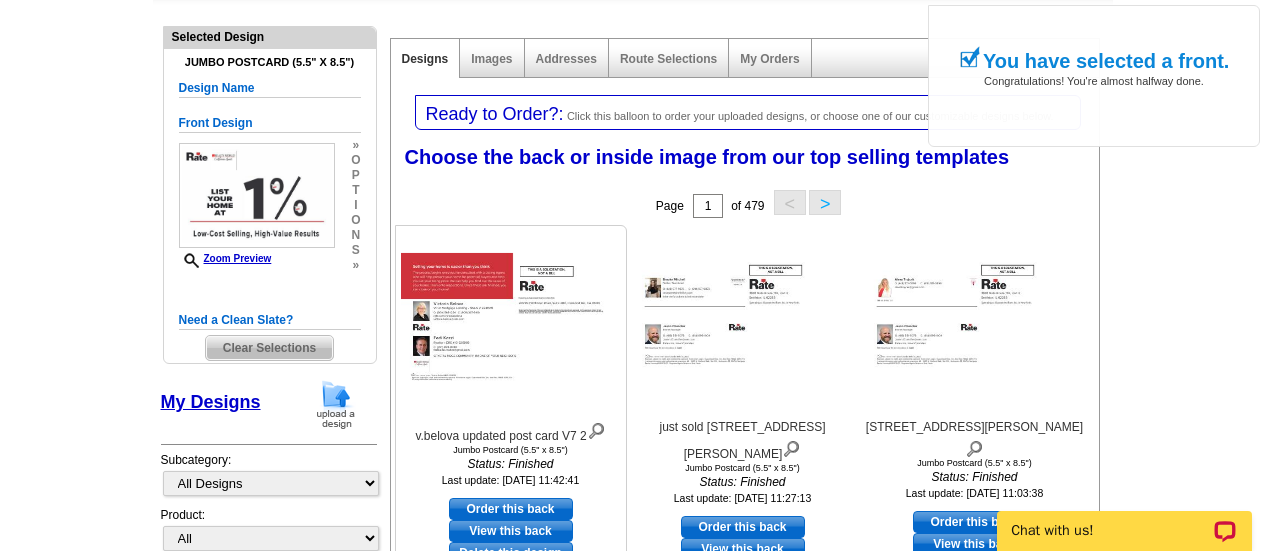 scroll, scrollTop: 200, scrollLeft: 0, axis: vertical 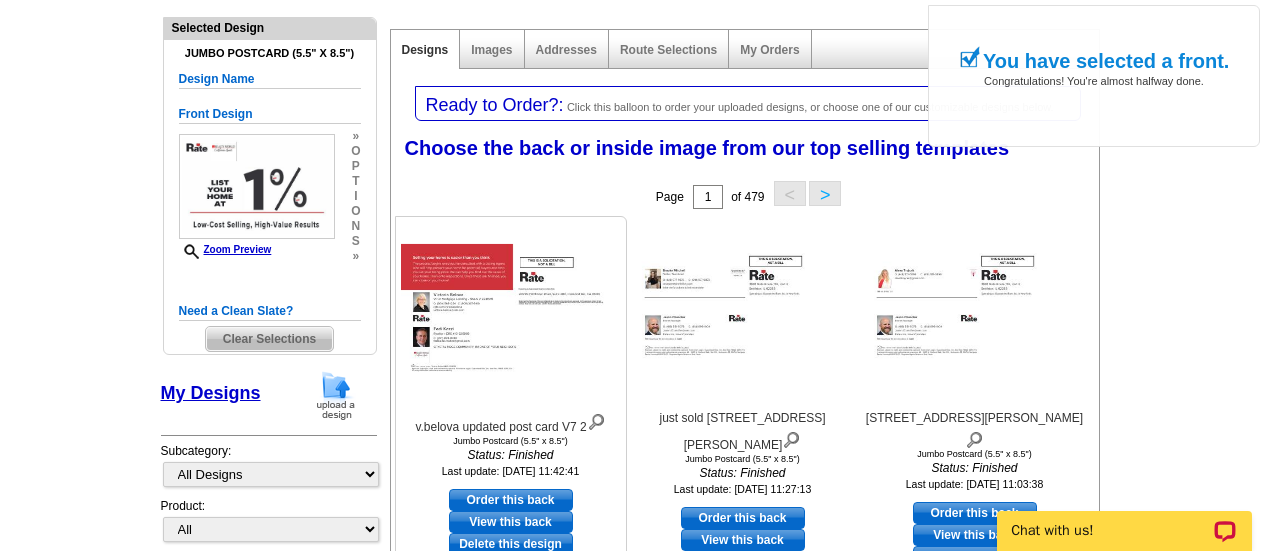 click on "Order this back" at bounding box center [511, 500] 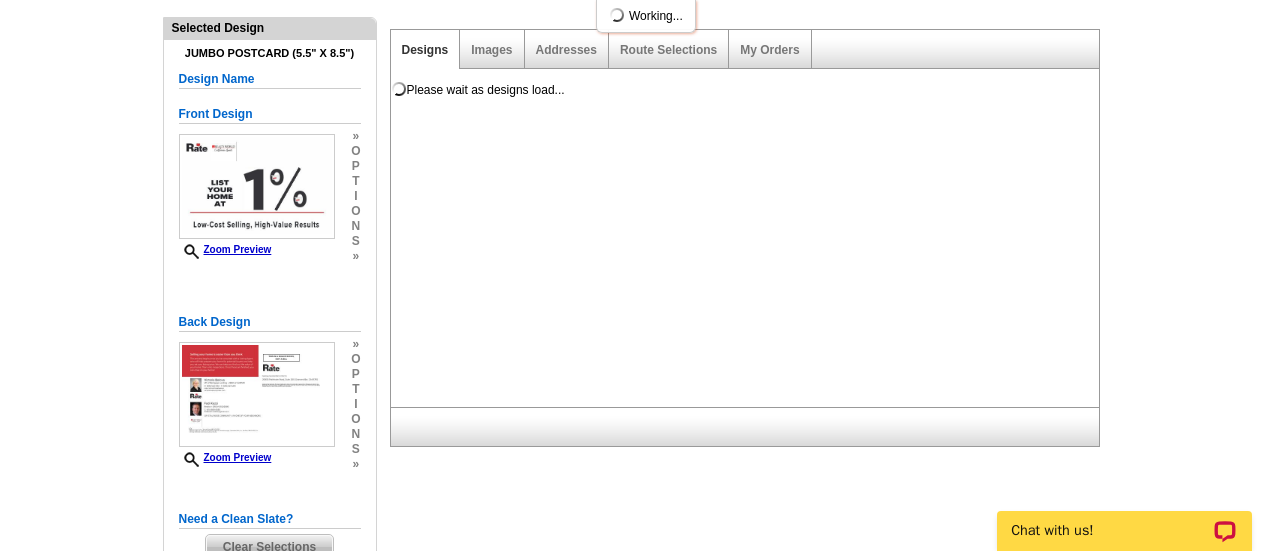 scroll, scrollTop: 0, scrollLeft: 0, axis: both 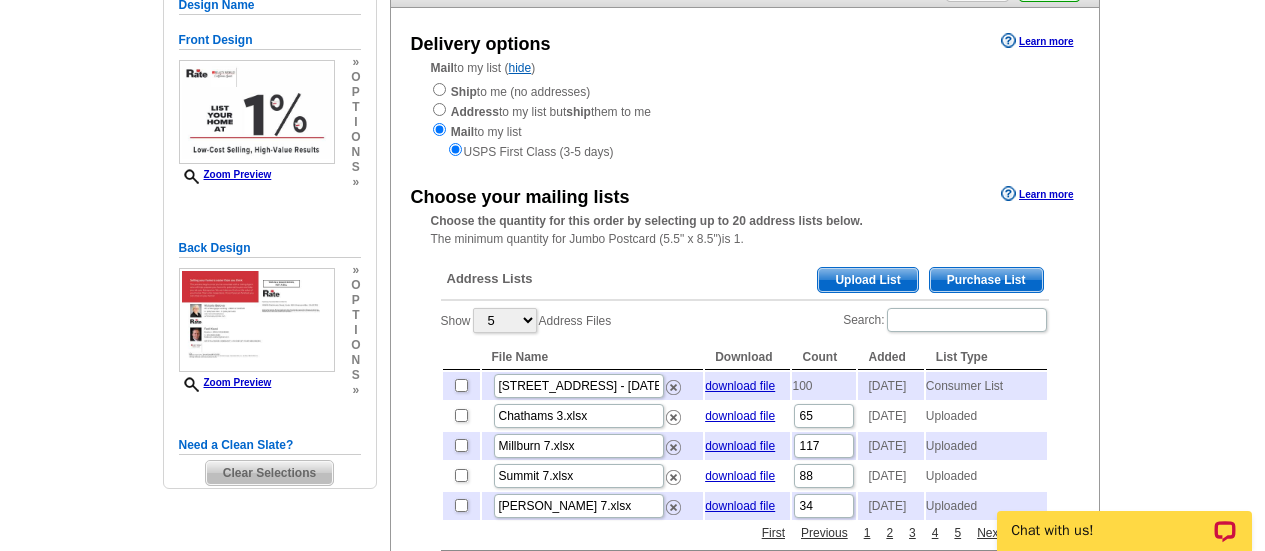 click on "Upload List" at bounding box center [867, 280] 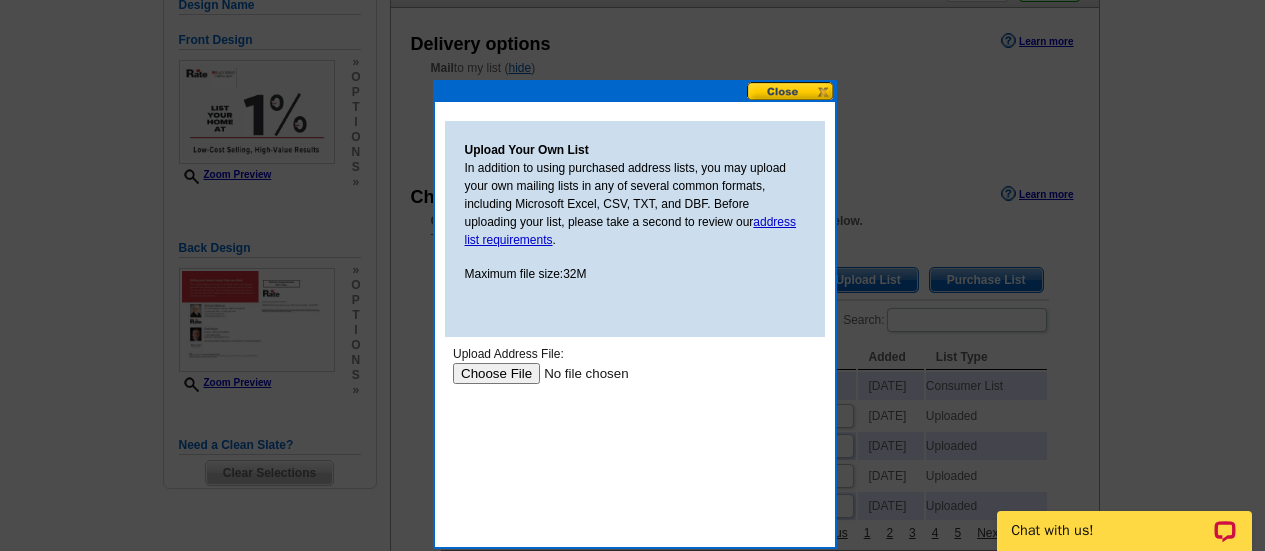scroll, scrollTop: 0, scrollLeft: 0, axis: both 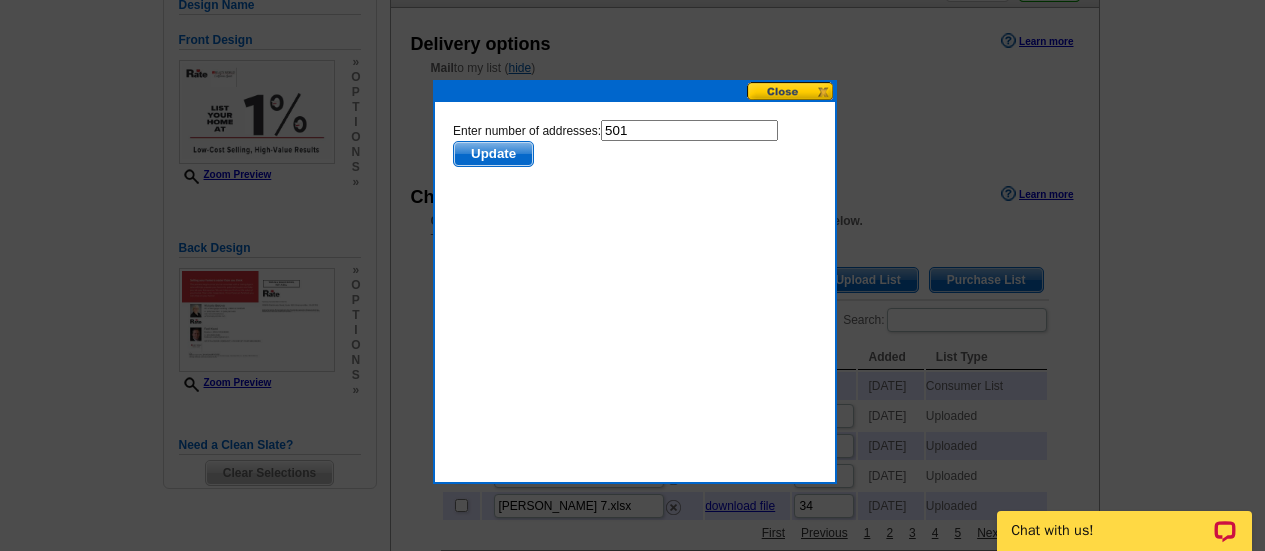 click on "501" at bounding box center (688, 130) 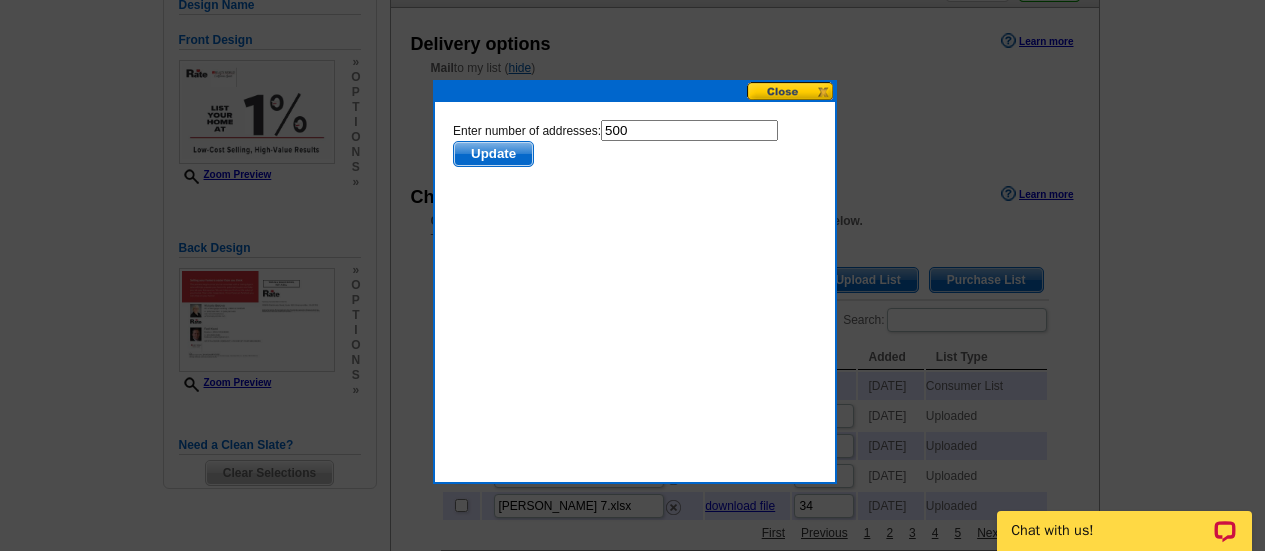 type on "500" 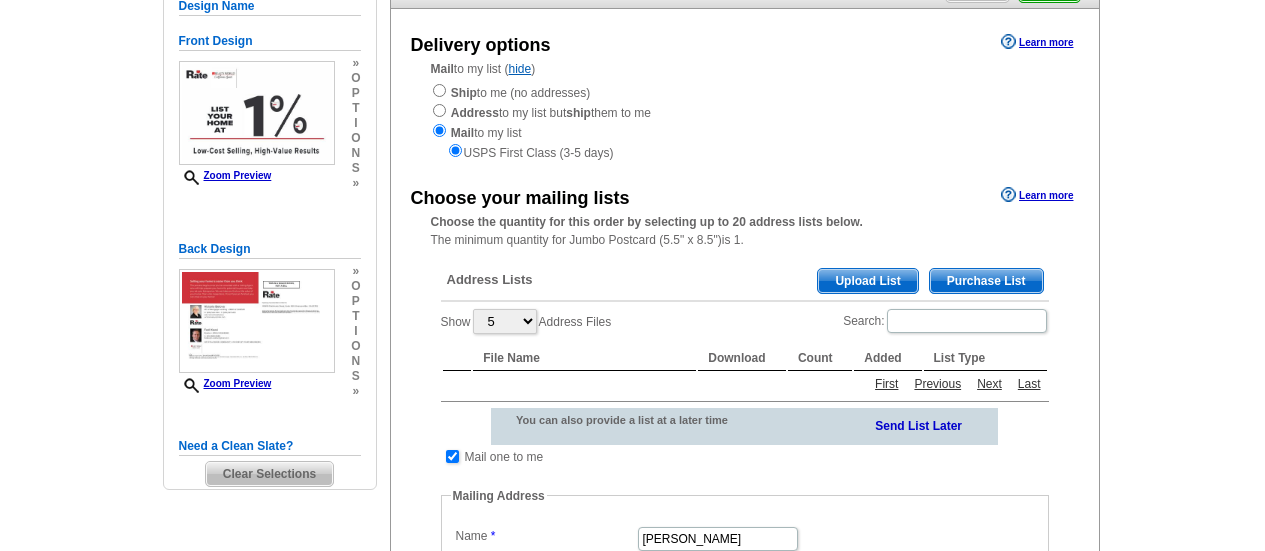 scroll, scrollTop: 200, scrollLeft: 0, axis: vertical 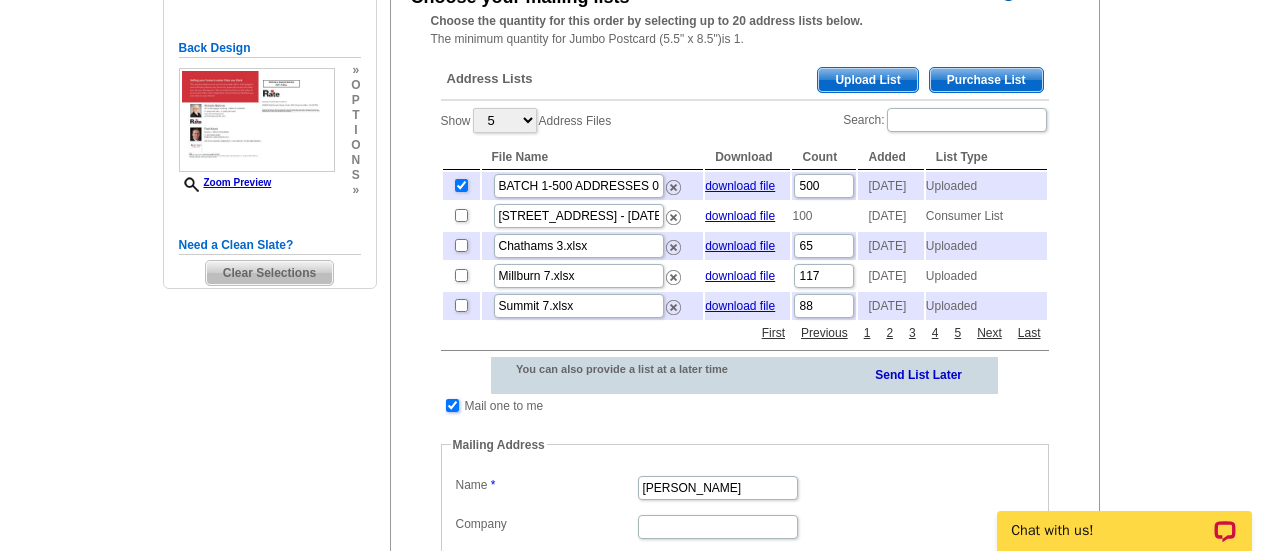 click at bounding box center (452, 405) 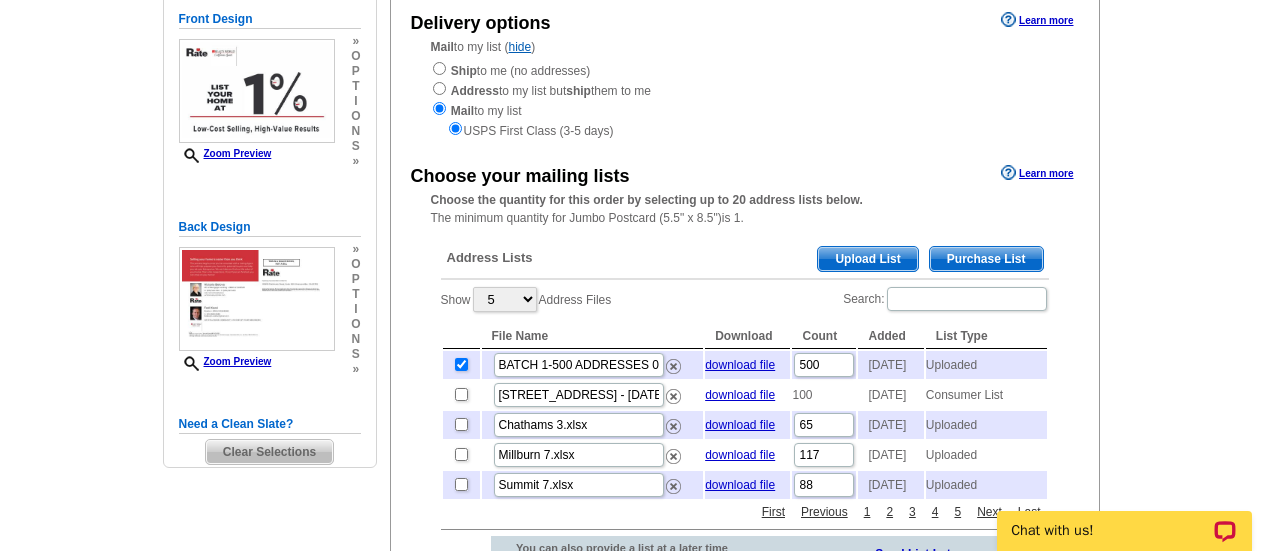 scroll, scrollTop: 700, scrollLeft: 0, axis: vertical 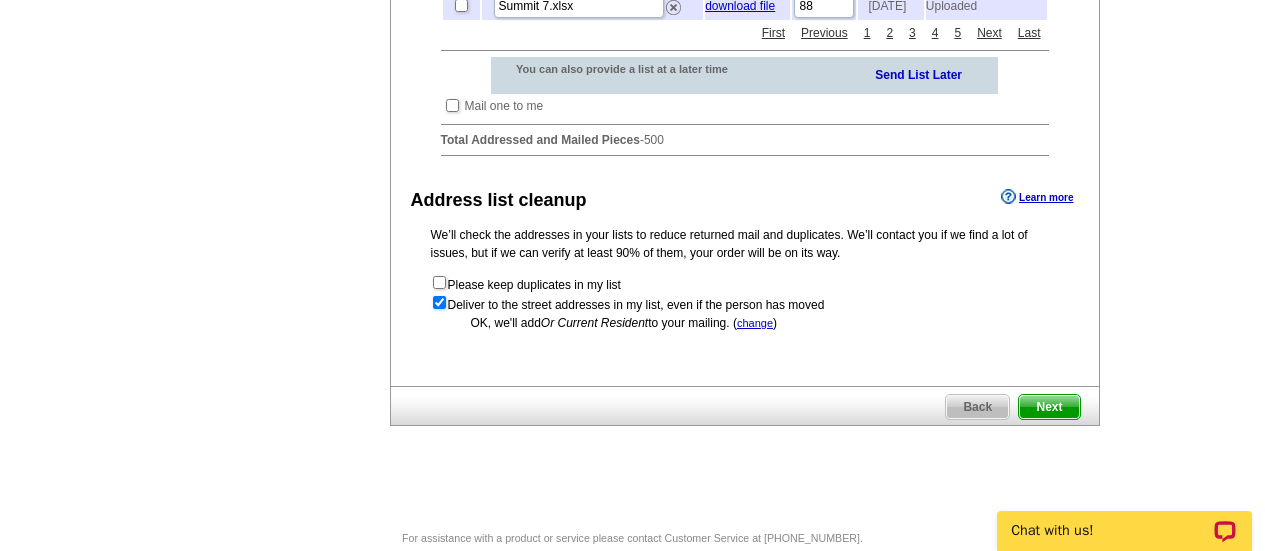 click on "Next" at bounding box center [1049, 407] 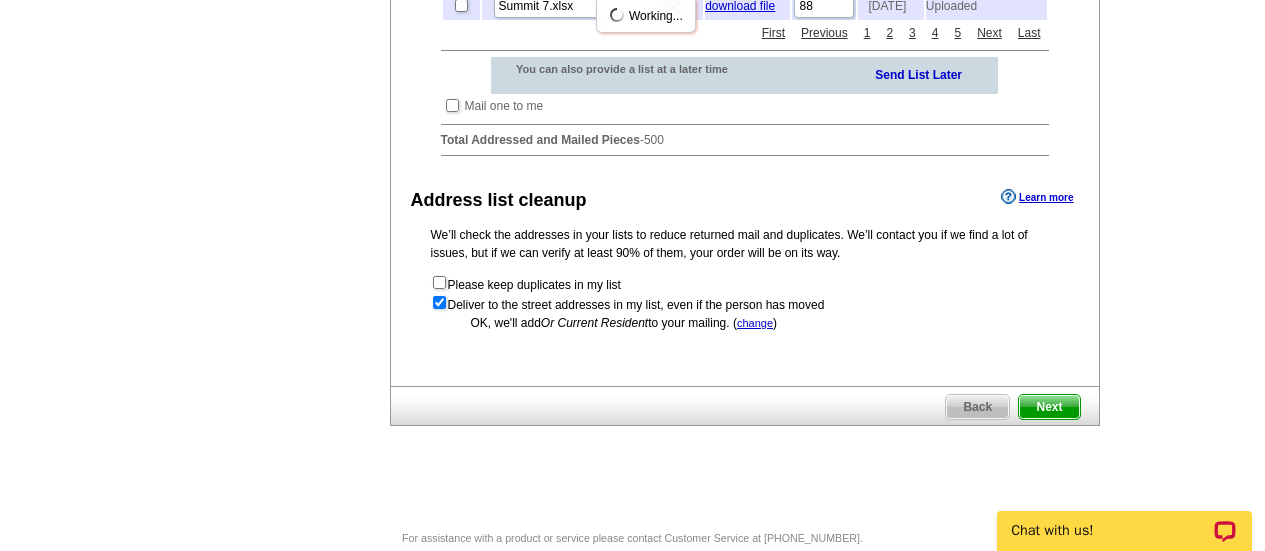 scroll, scrollTop: 0, scrollLeft: 0, axis: both 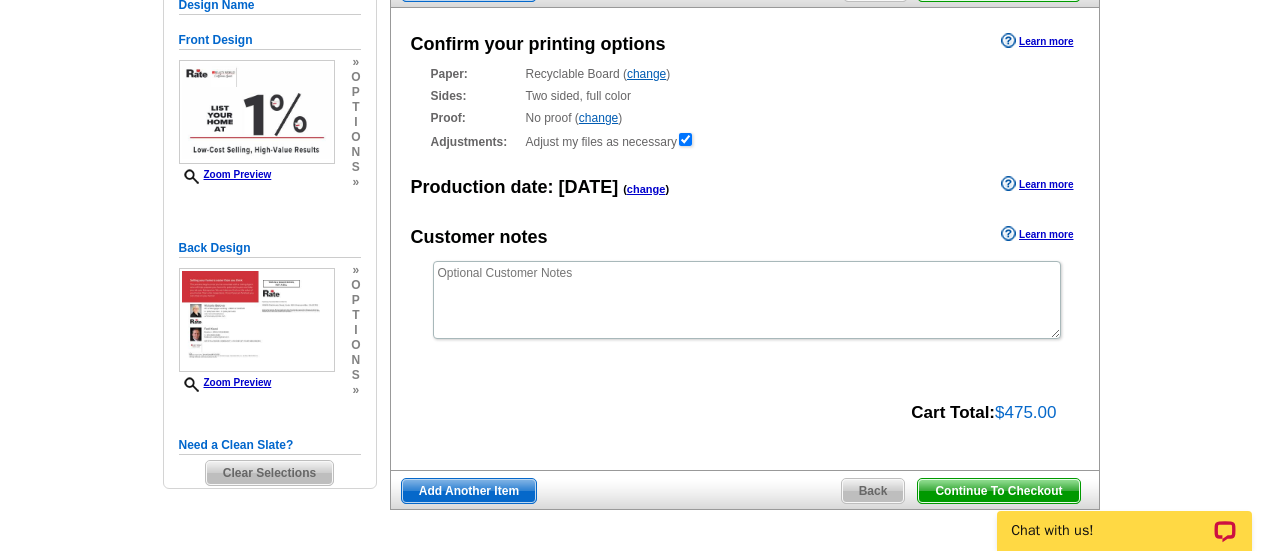 click on "Continue To Checkout" at bounding box center (998, 491) 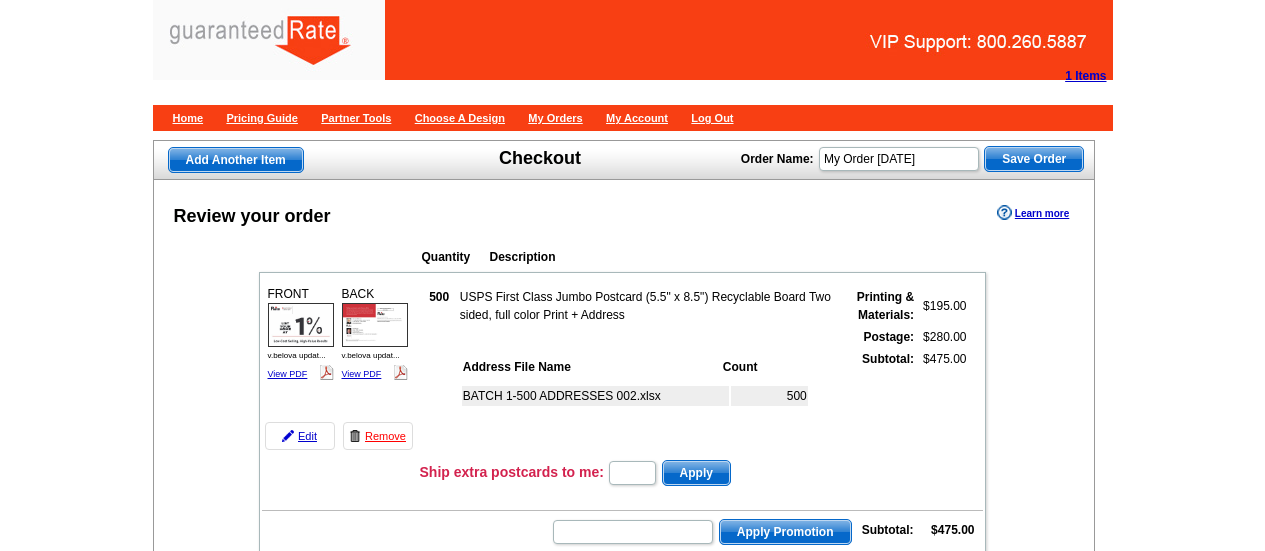 scroll, scrollTop: 0, scrollLeft: 0, axis: both 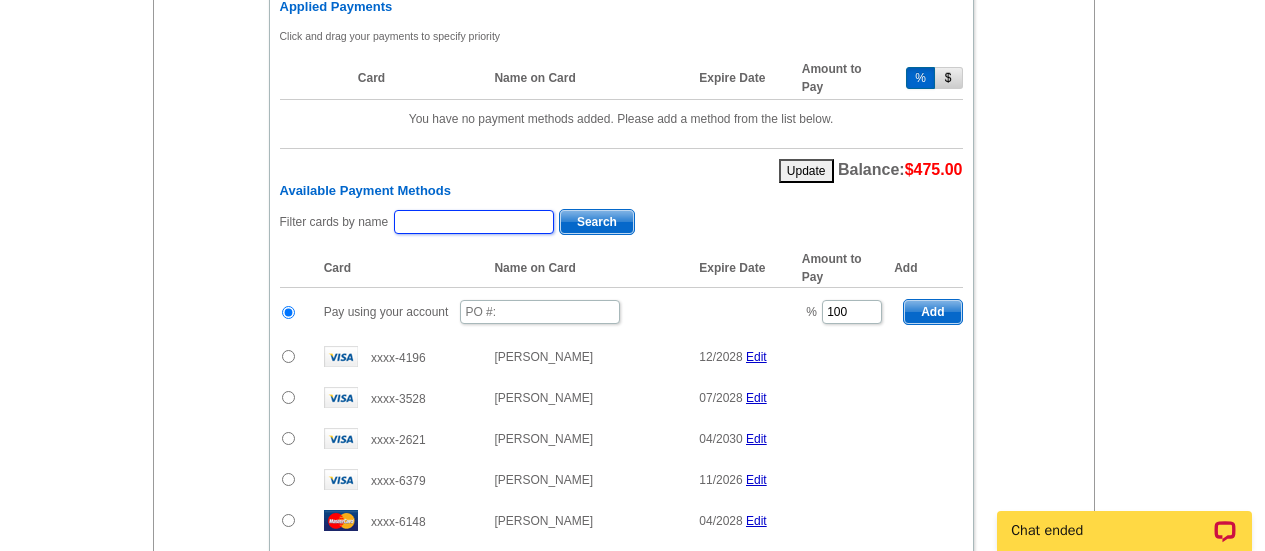 click at bounding box center [474, 222] 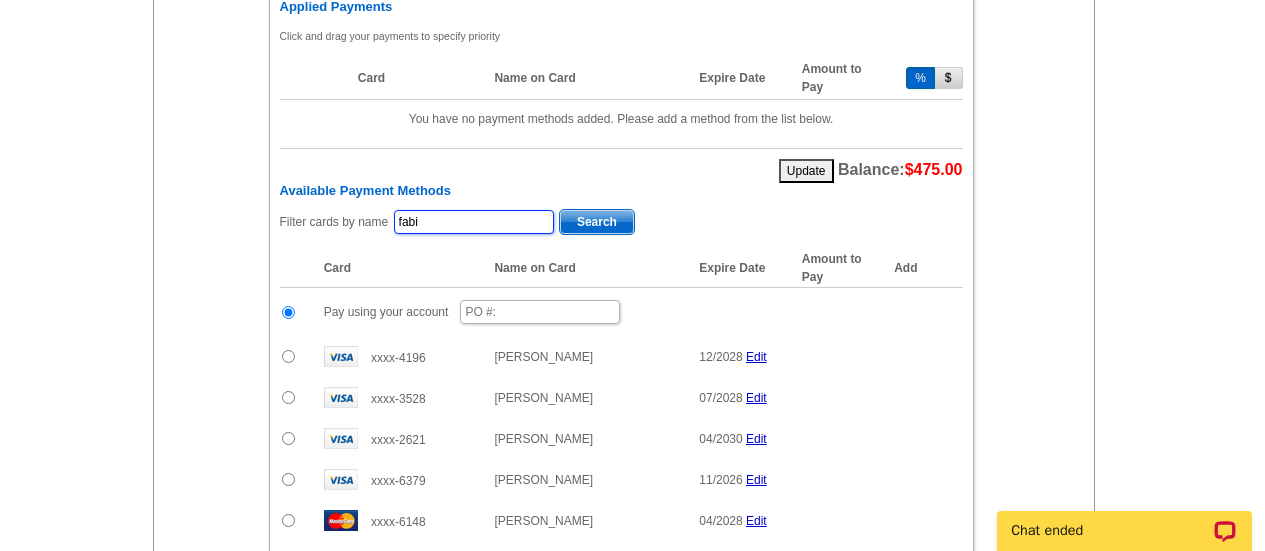 type on "fabi" 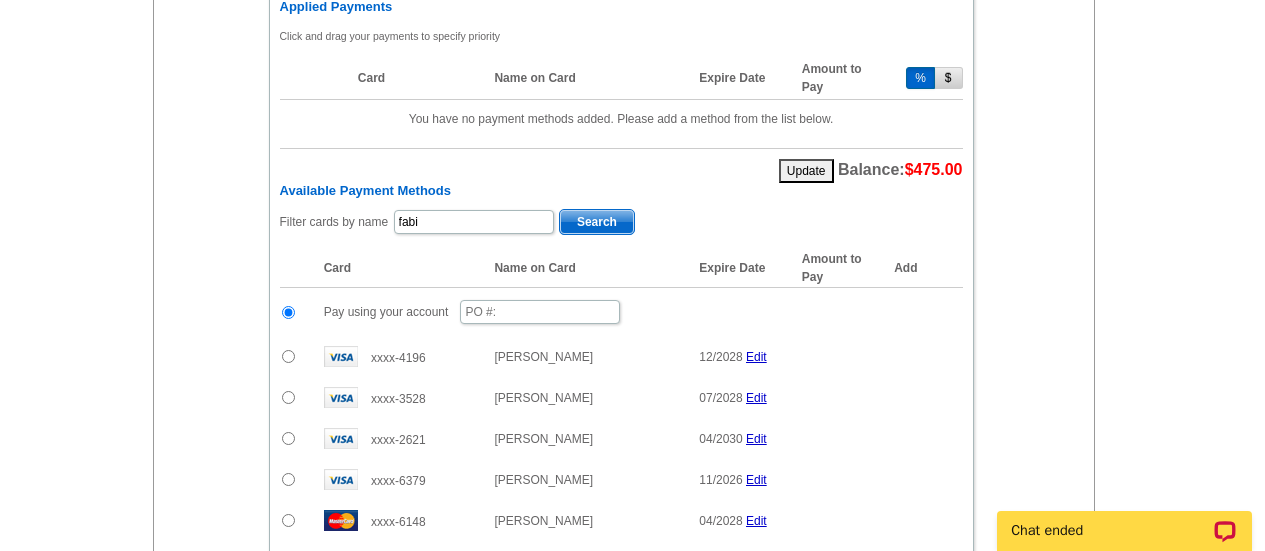 click on "Search" at bounding box center (597, 222) 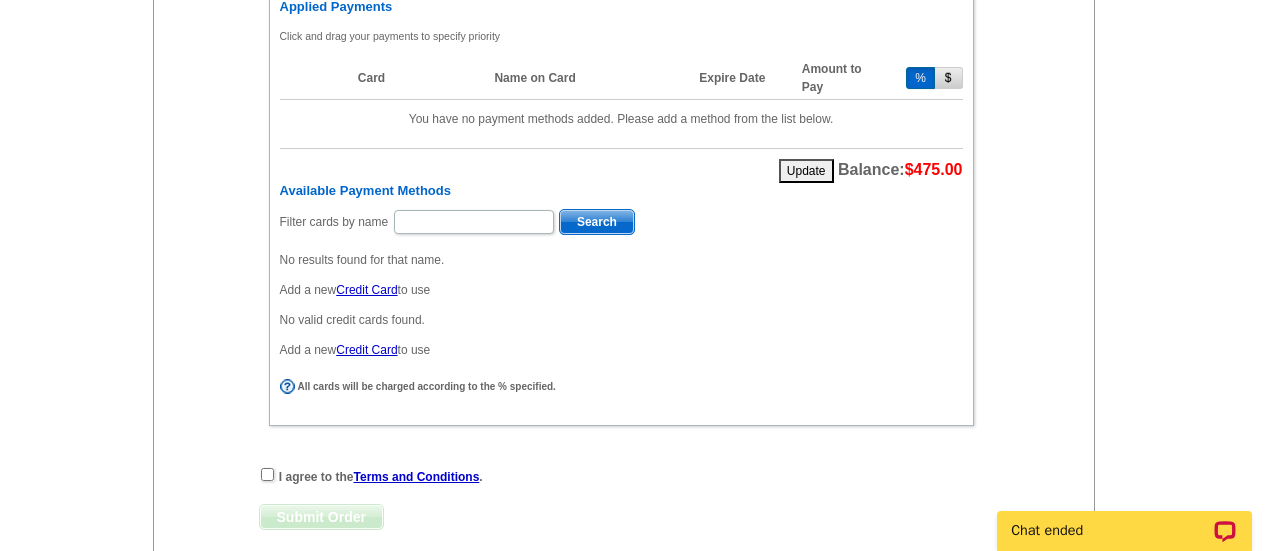 scroll, scrollTop: 900, scrollLeft: 0, axis: vertical 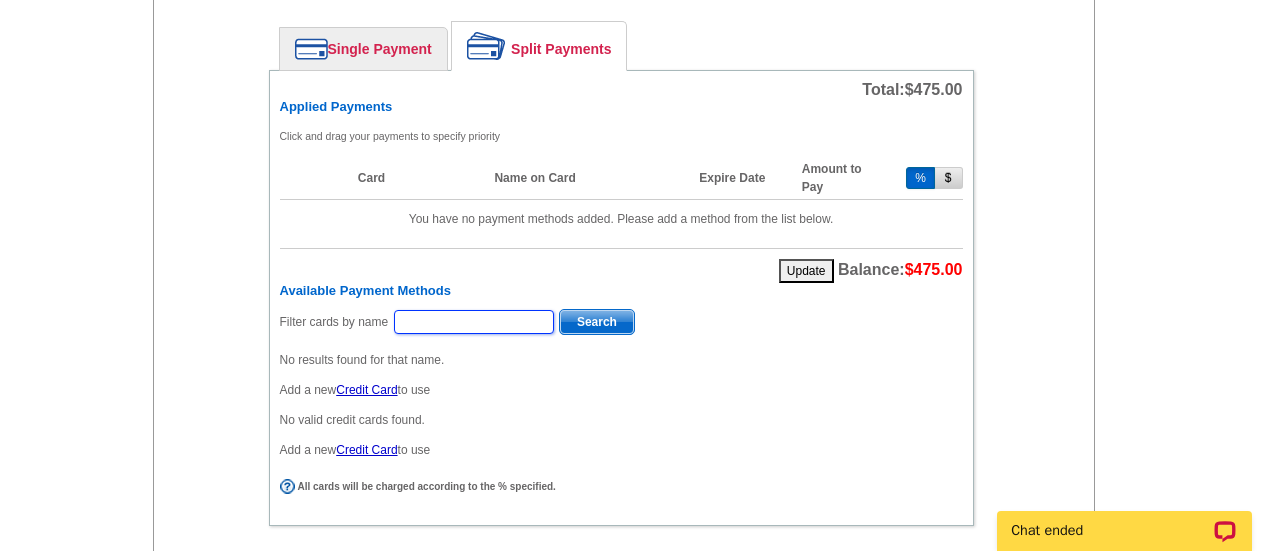 click at bounding box center (474, 322) 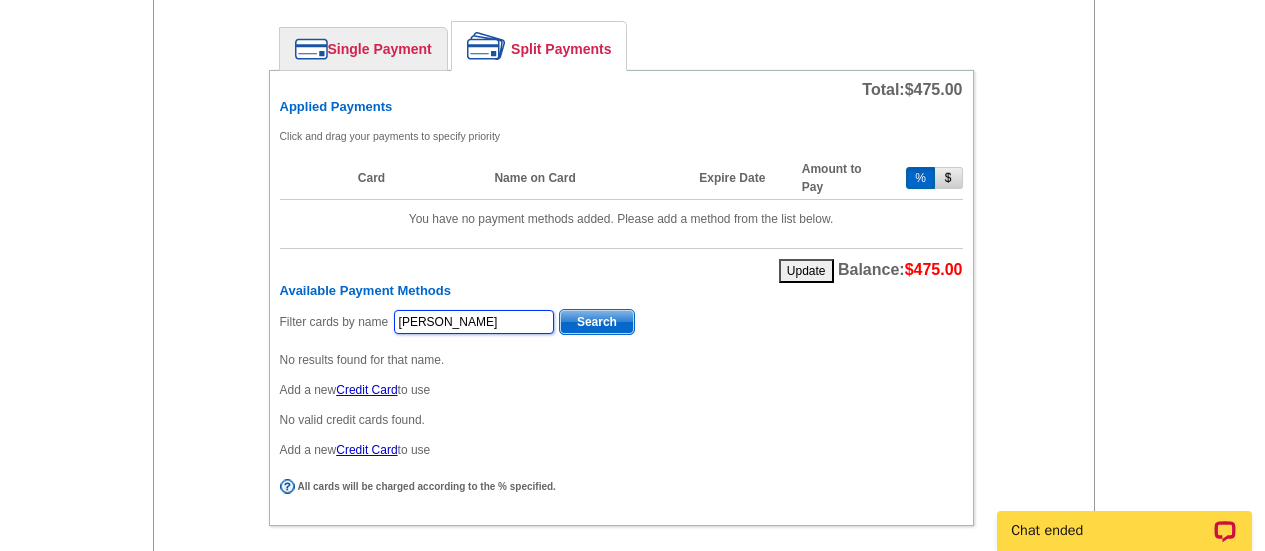 type on "[PERSON_NAME]" 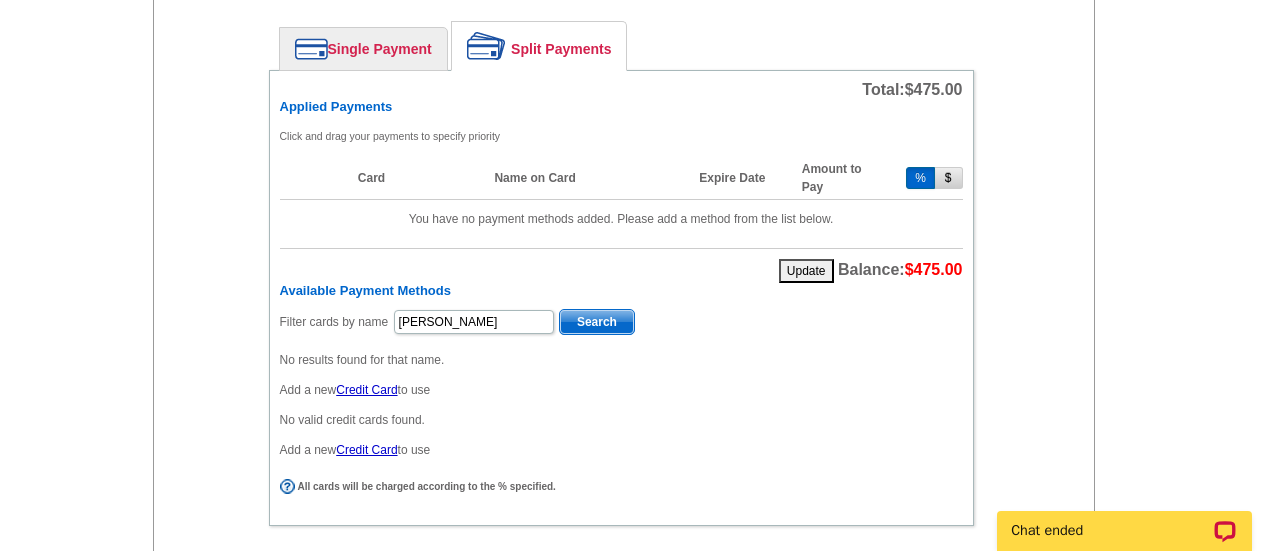 click on "Search" at bounding box center (597, 322) 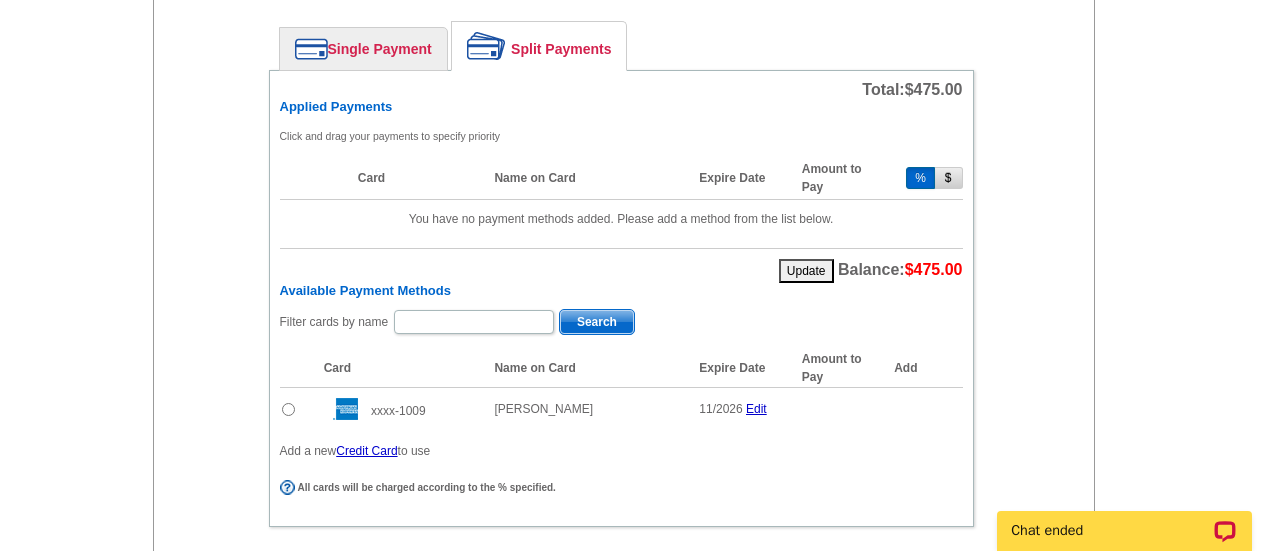 click at bounding box center [288, 409] 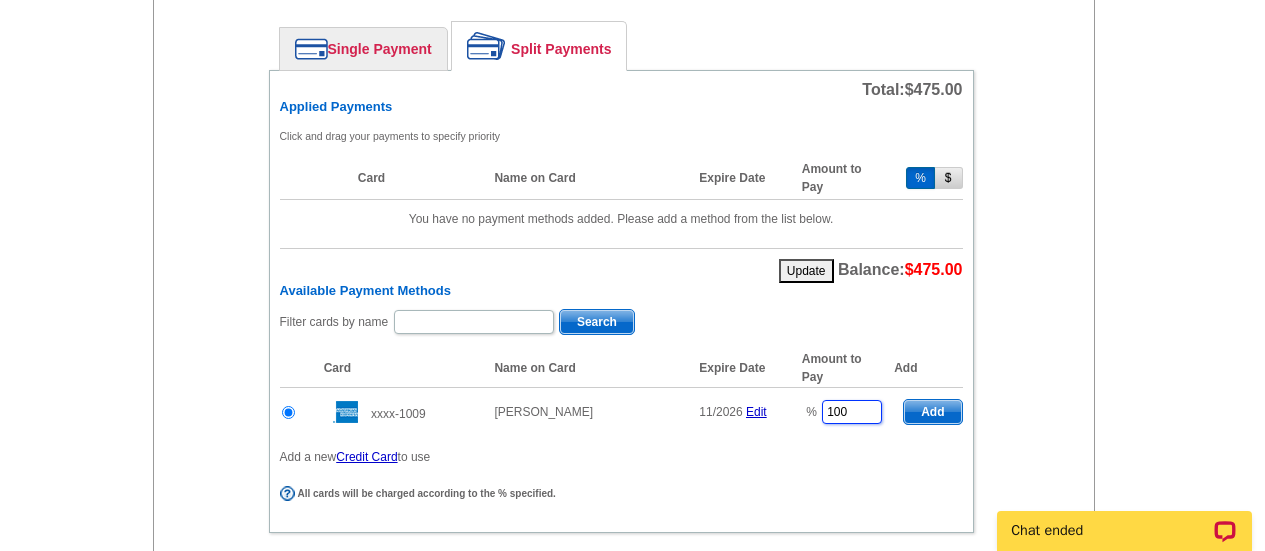 drag, startPoint x: 782, startPoint y: 419, endPoint x: 719, endPoint y: 425, distance: 63.28507 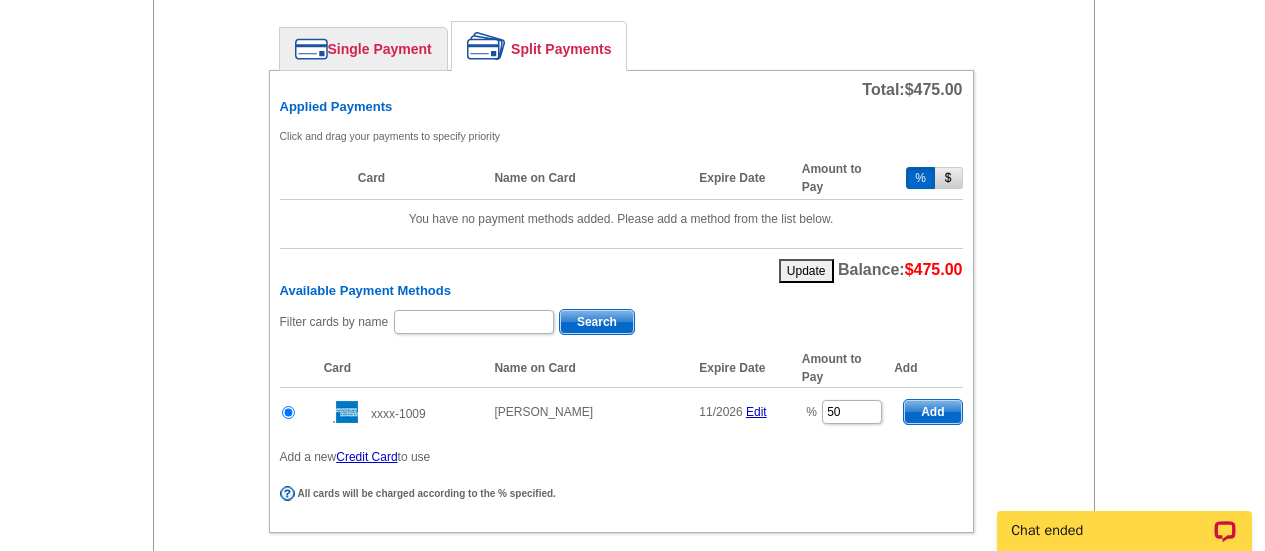 drag, startPoint x: 913, startPoint y: 409, endPoint x: 957, endPoint y: 304, distance: 113.84639 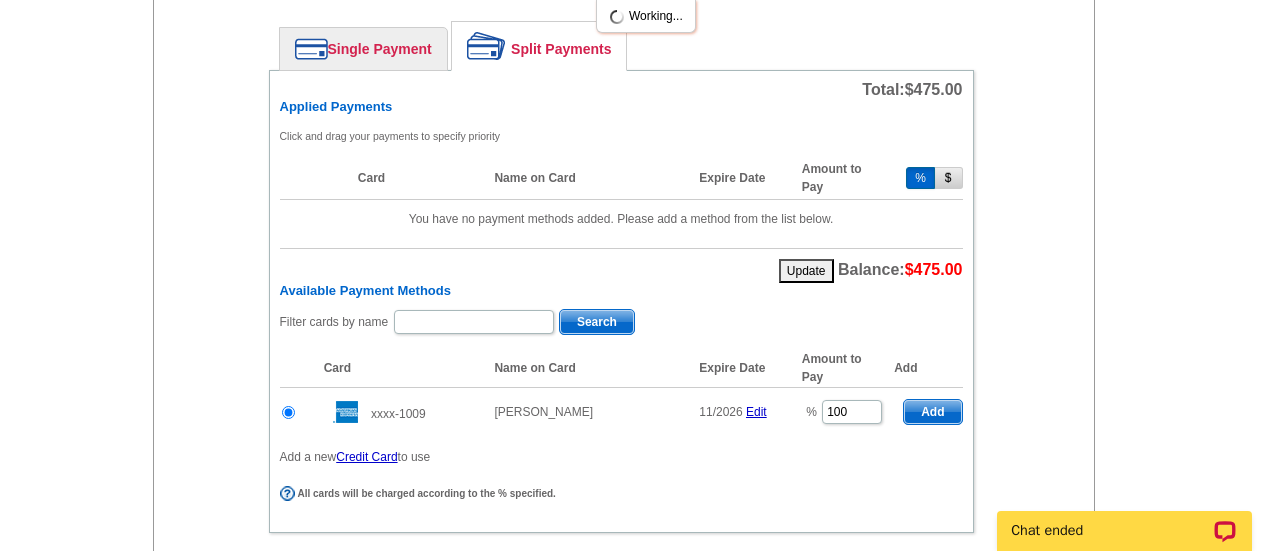 radio on "false" 